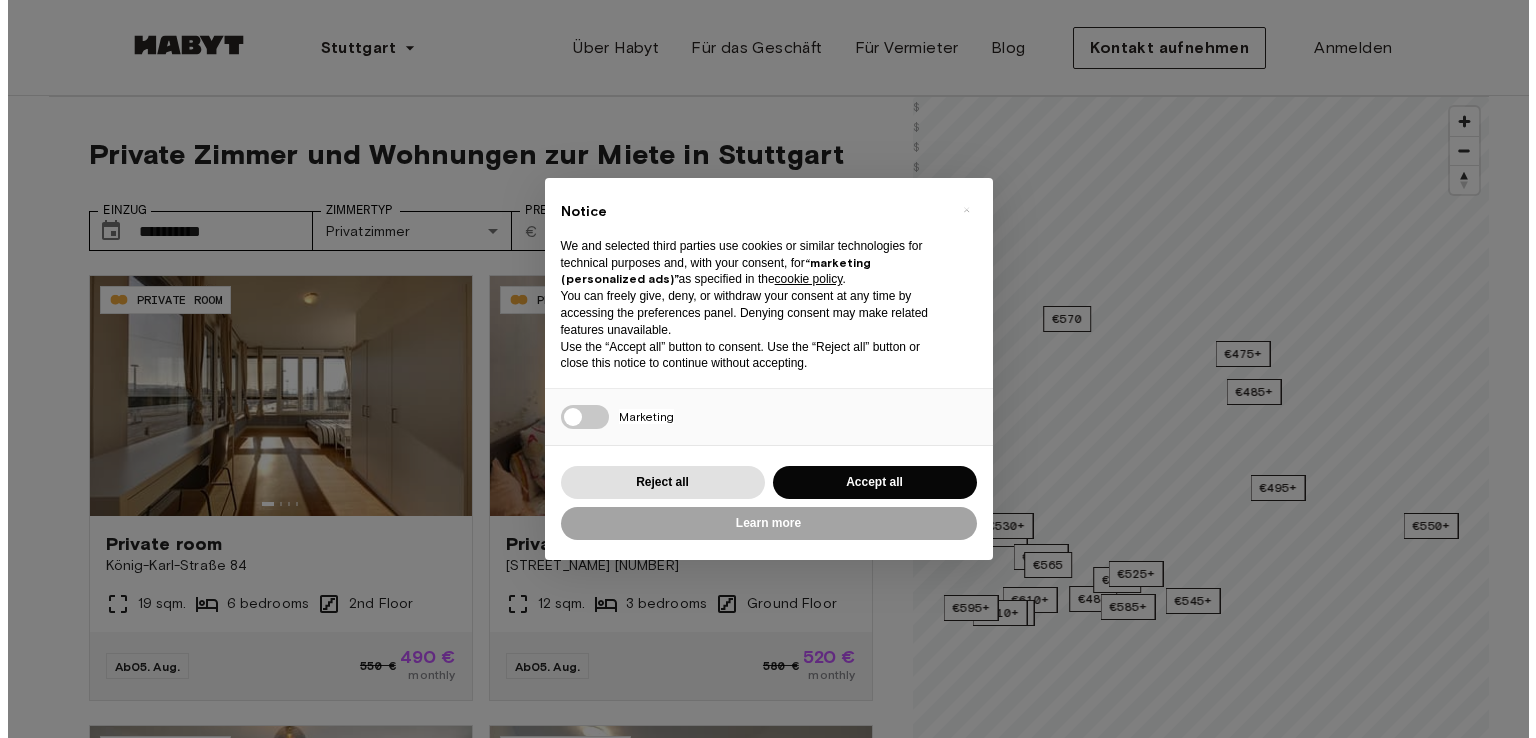 scroll, scrollTop: 0, scrollLeft: 0, axis: both 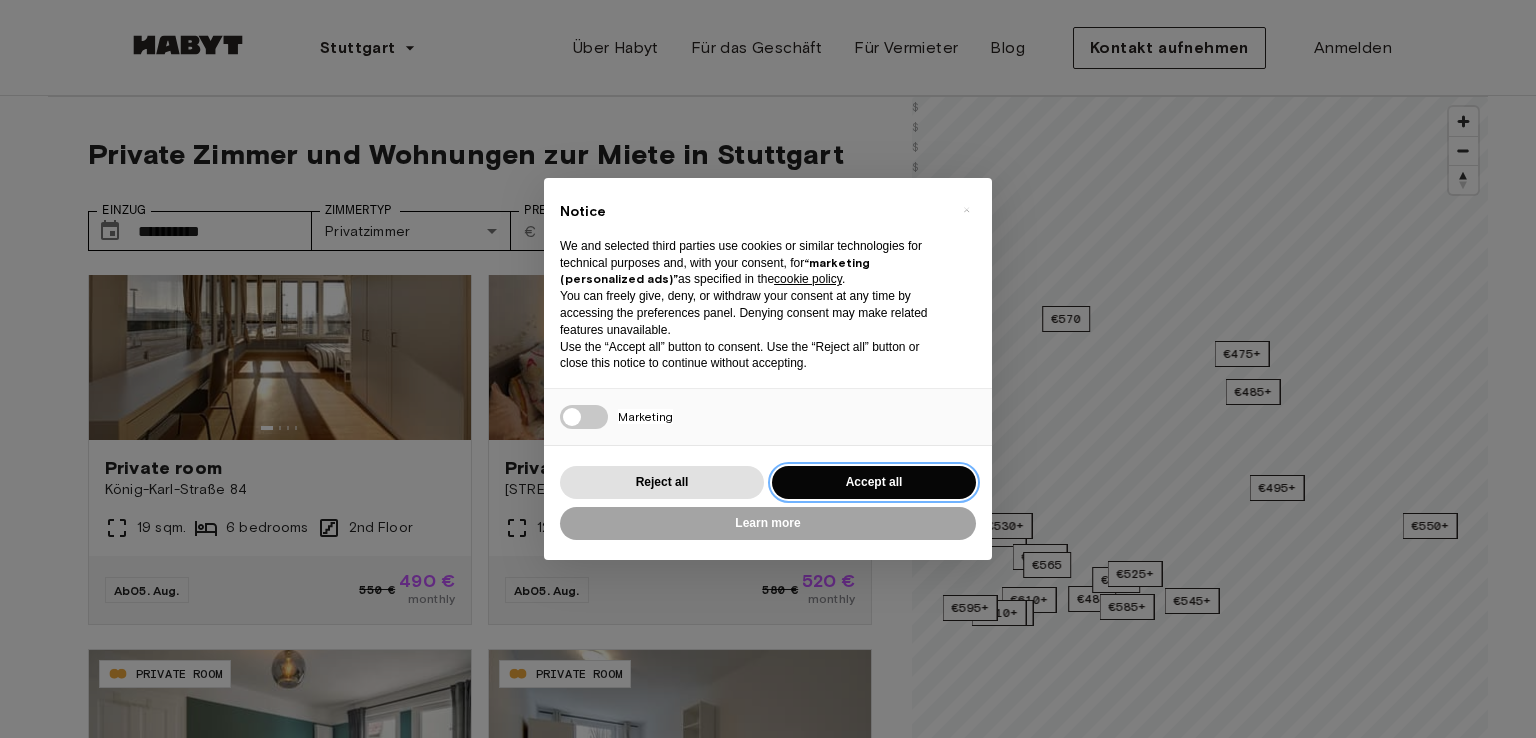 click on "Accept all" at bounding box center (874, 482) 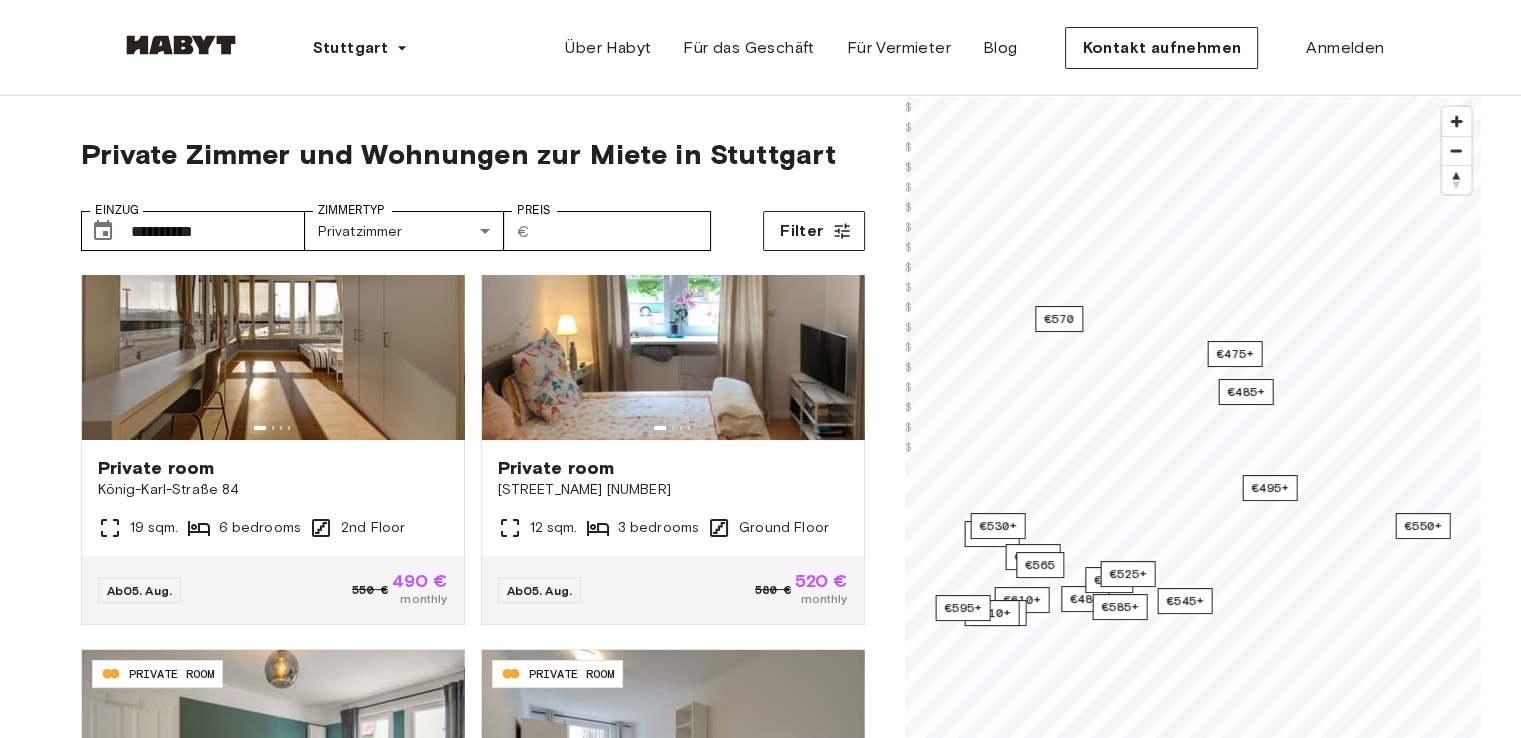 scroll, scrollTop: 0, scrollLeft: 0, axis: both 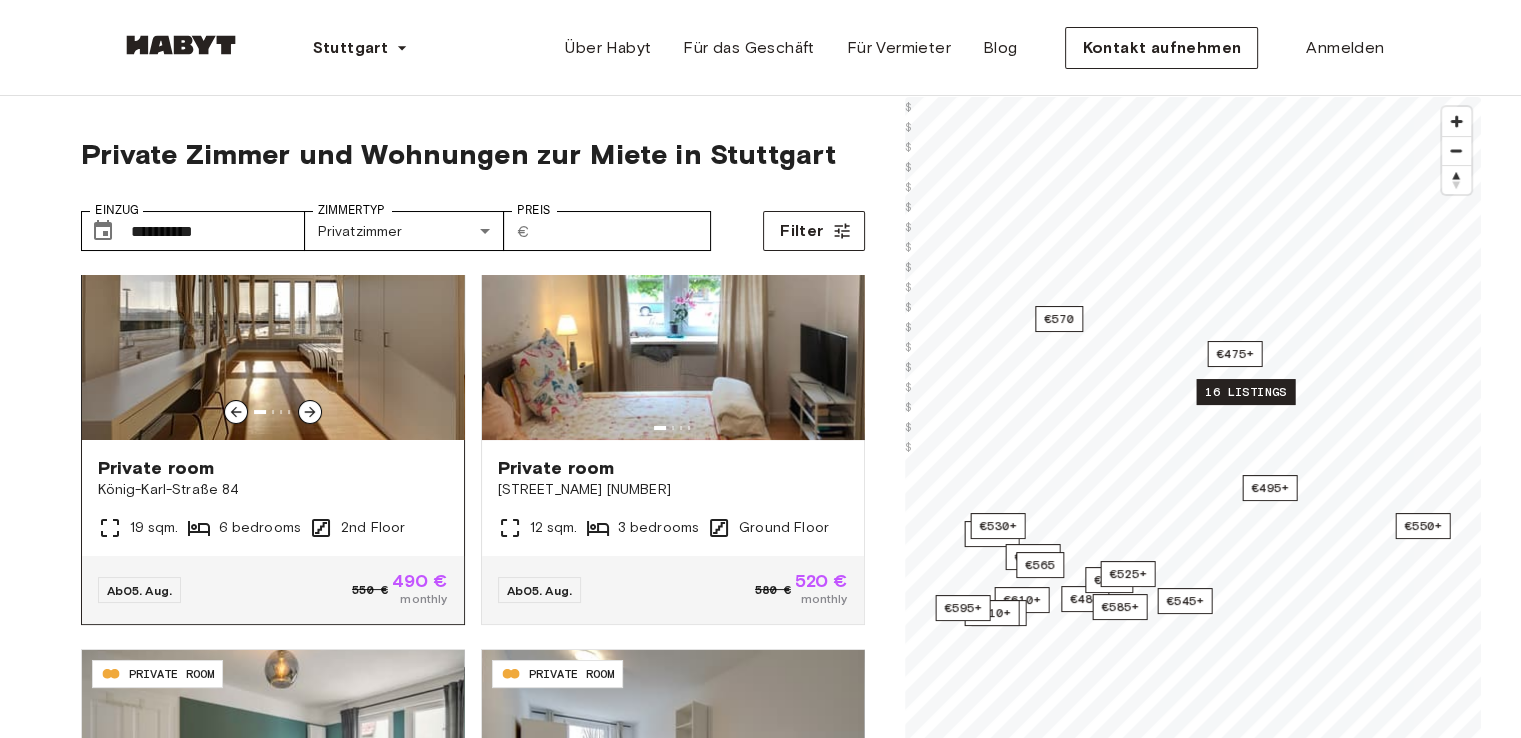 click 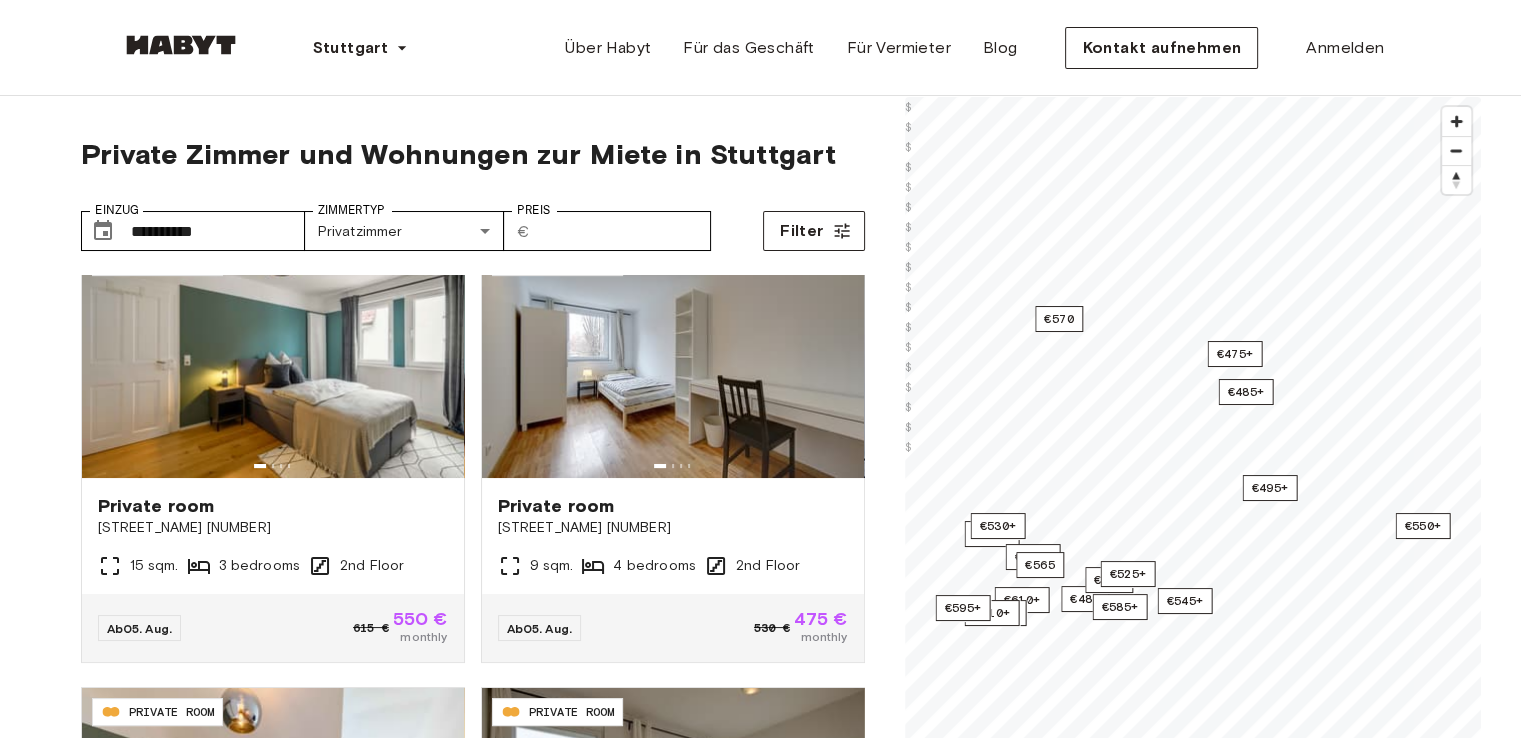 scroll, scrollTop: 474, scrollLeft: 0, axis: vertical 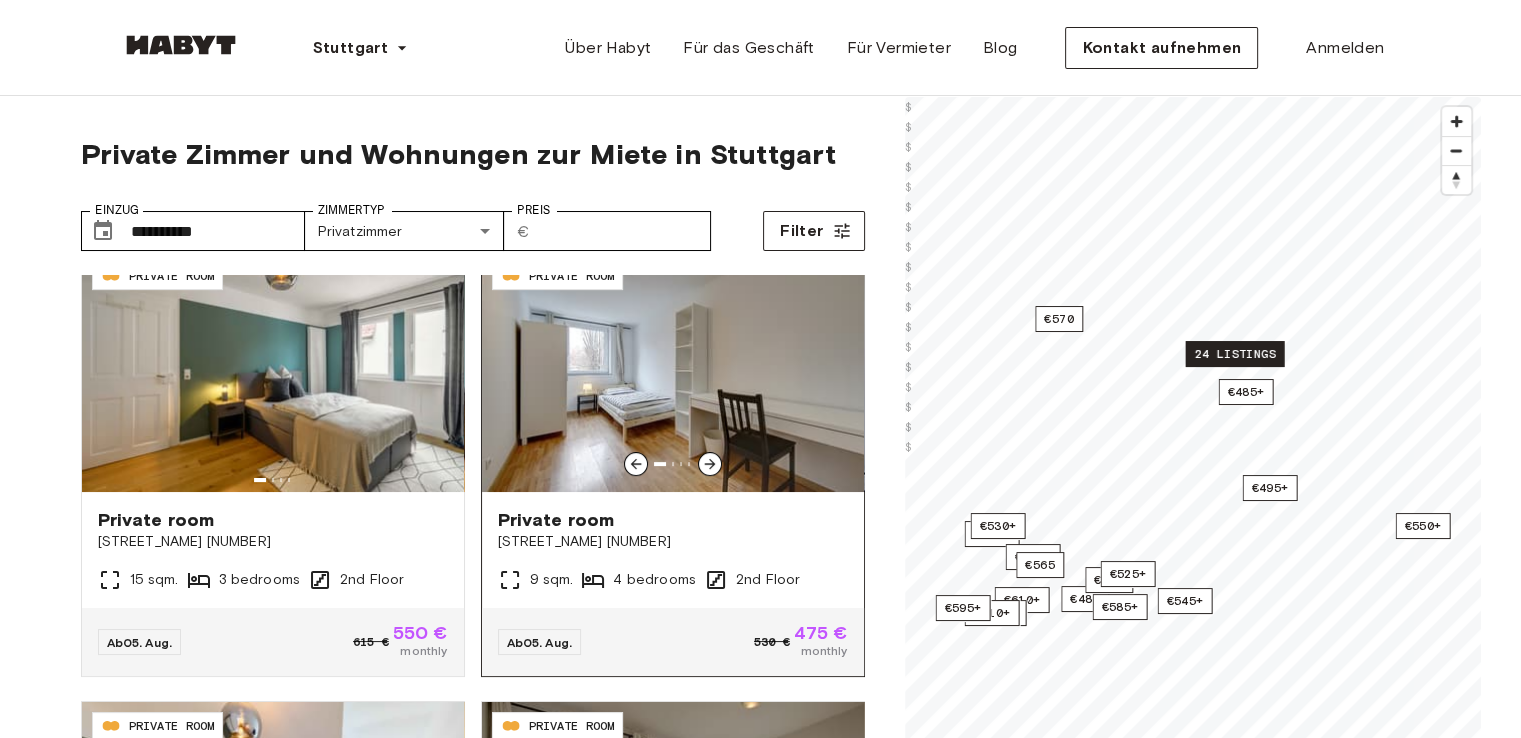 click 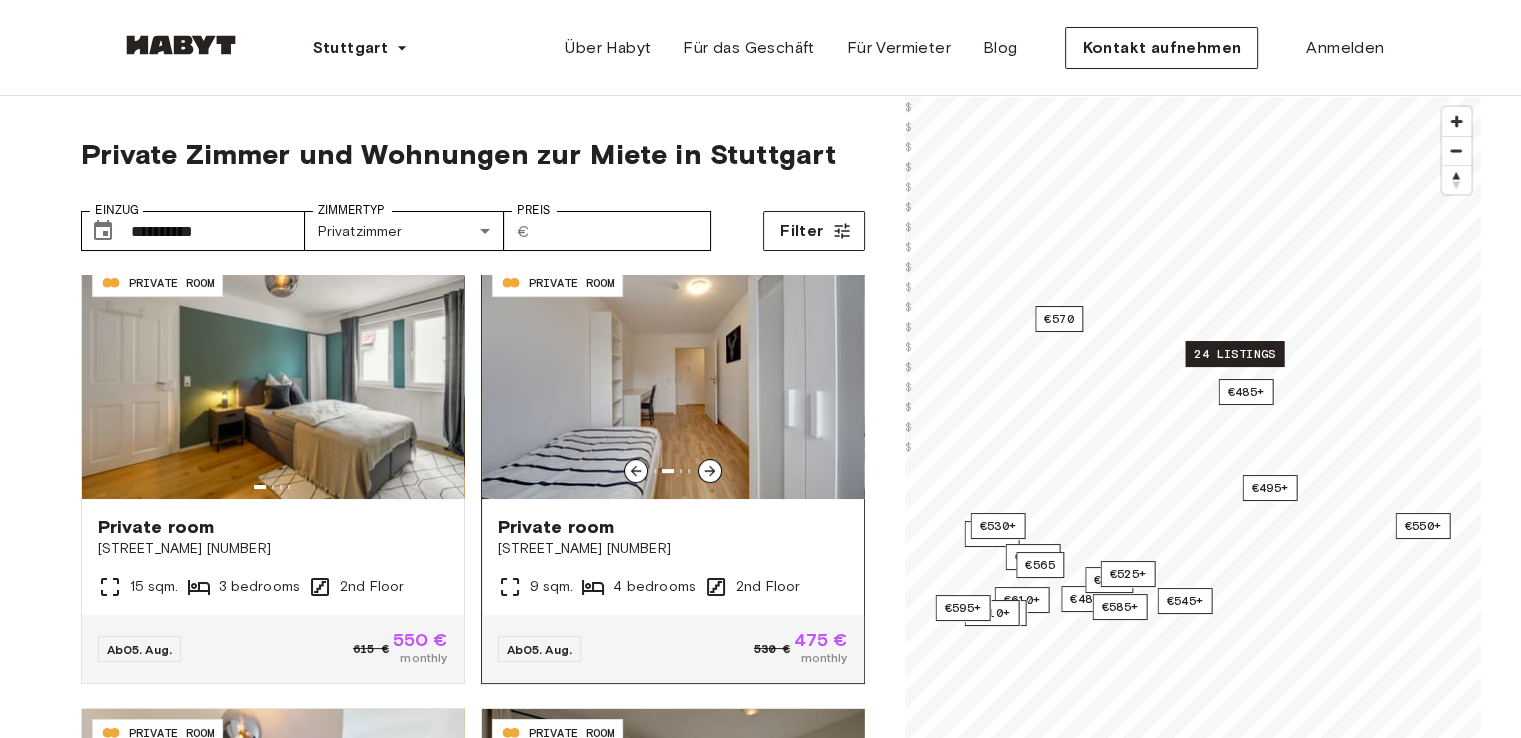 scroll, scrollTop: 471, scrollLeft: 0, axis: vertical 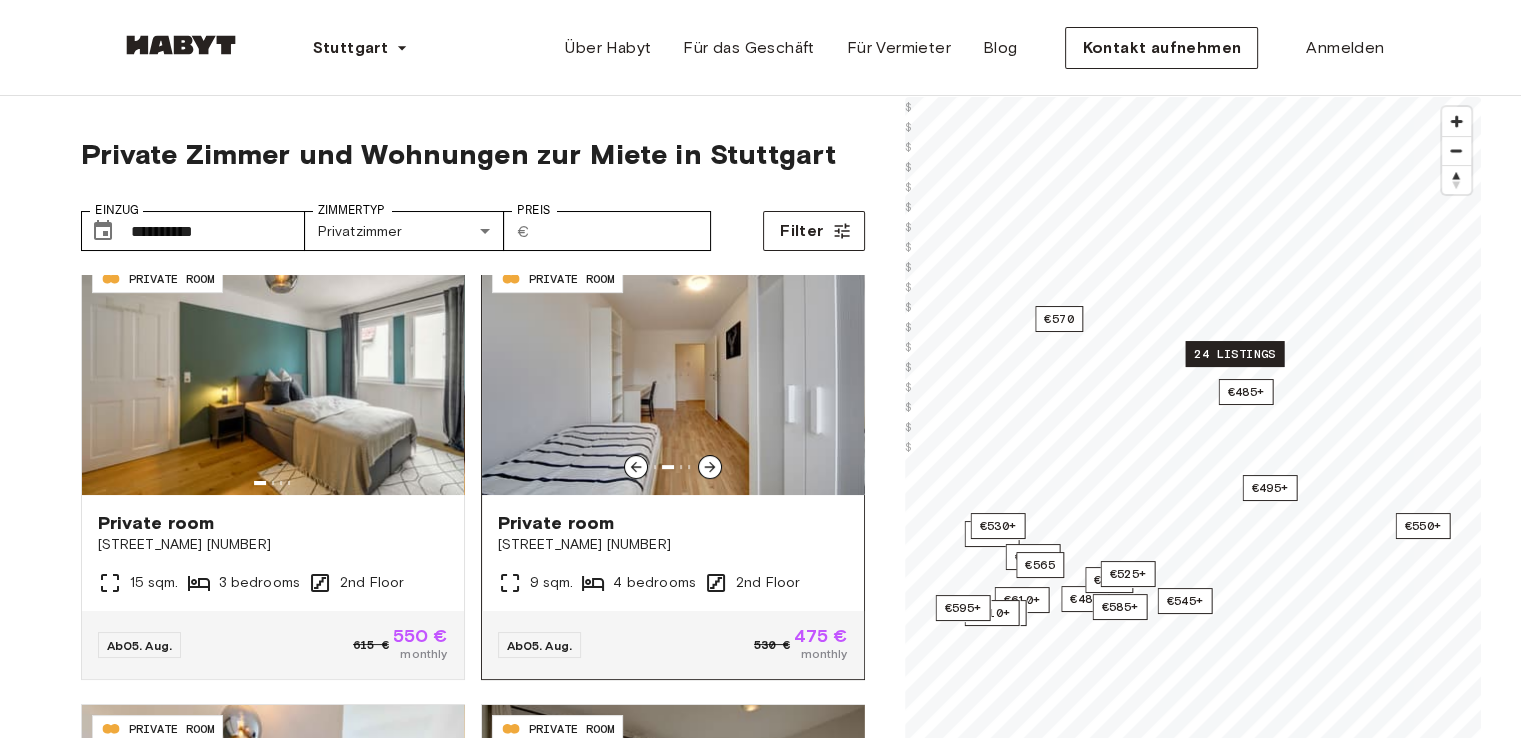 click at bounding box center (673, 375) 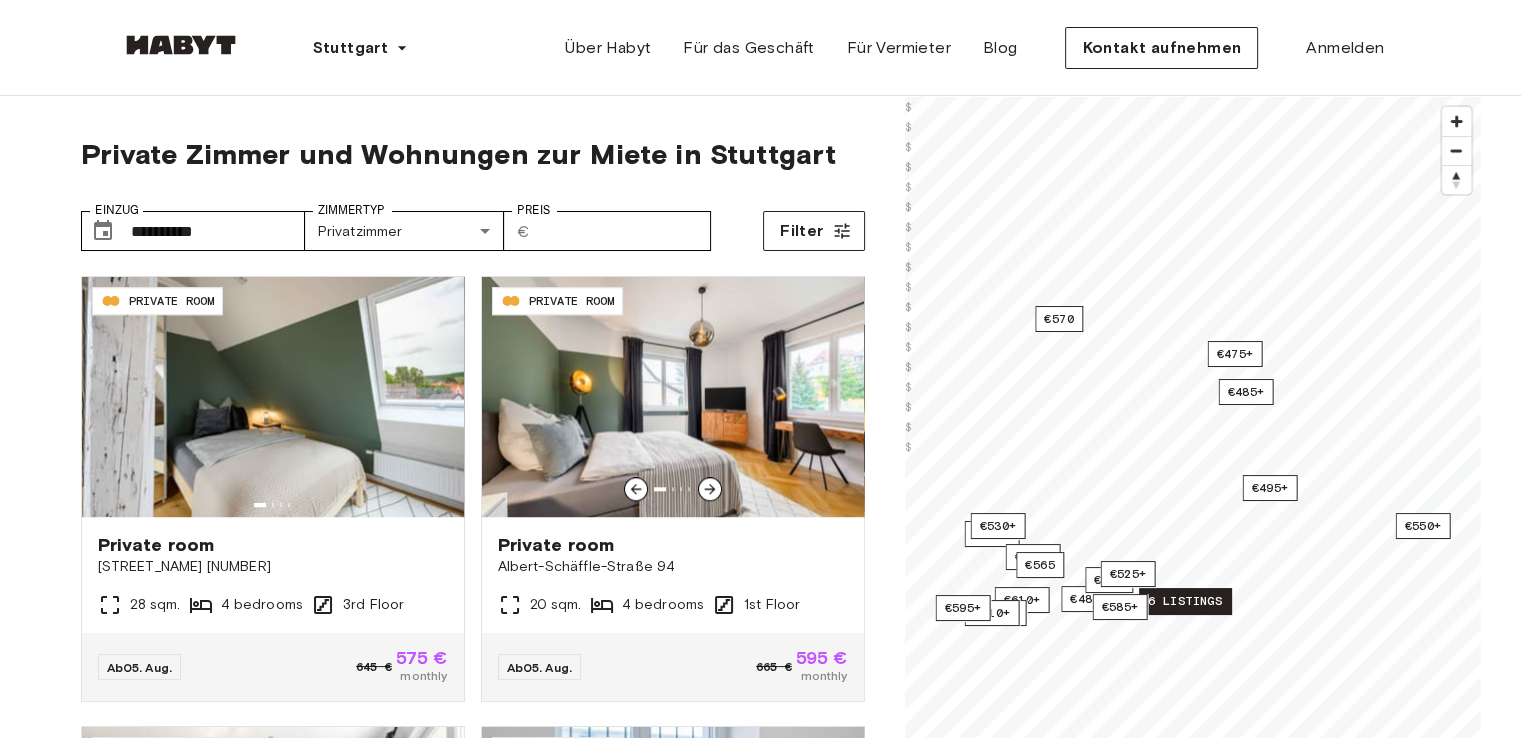 scroll, scrollTop: 1799, scrollLeft: 0, axis: vertical 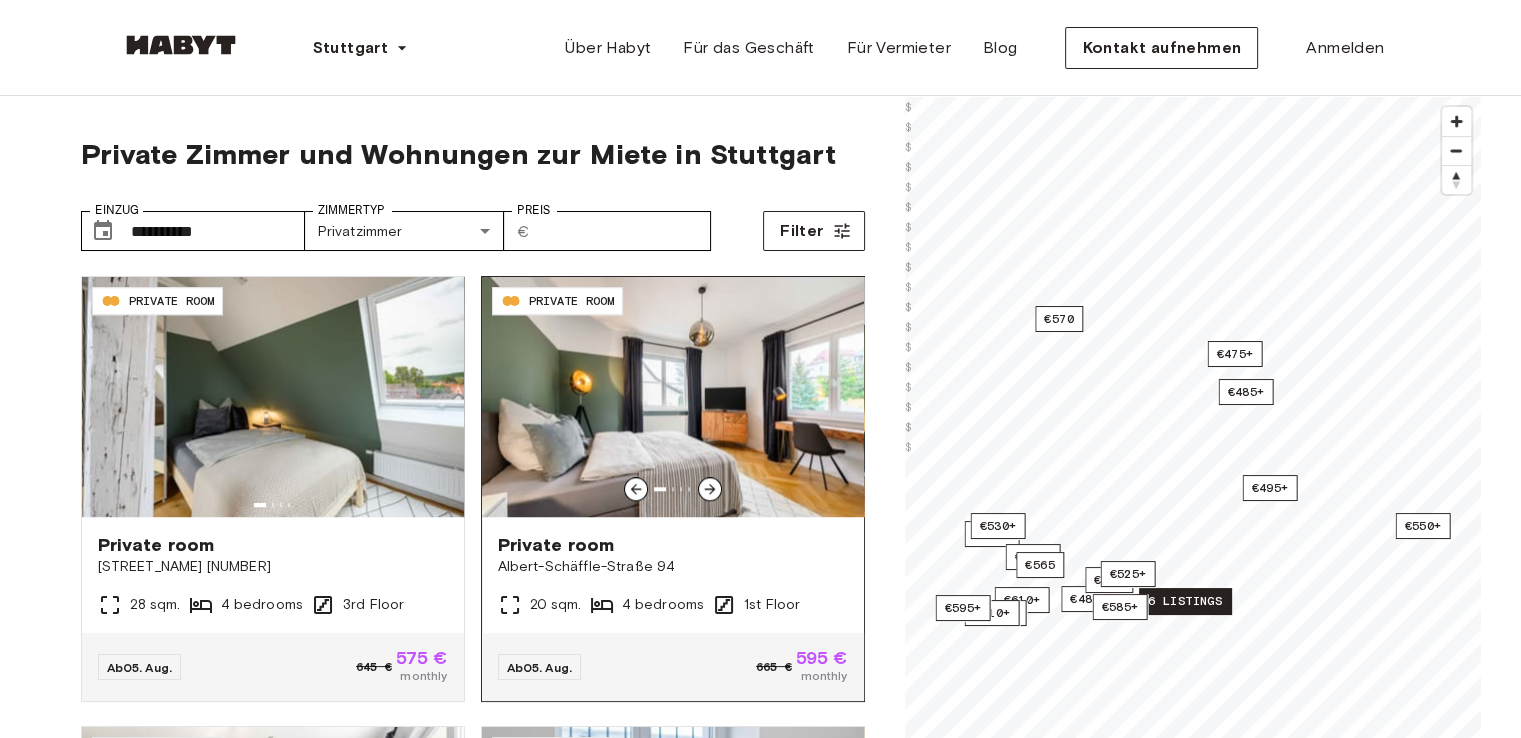 click on "PRIVATE ROOM" at bounding box center [572, 301] 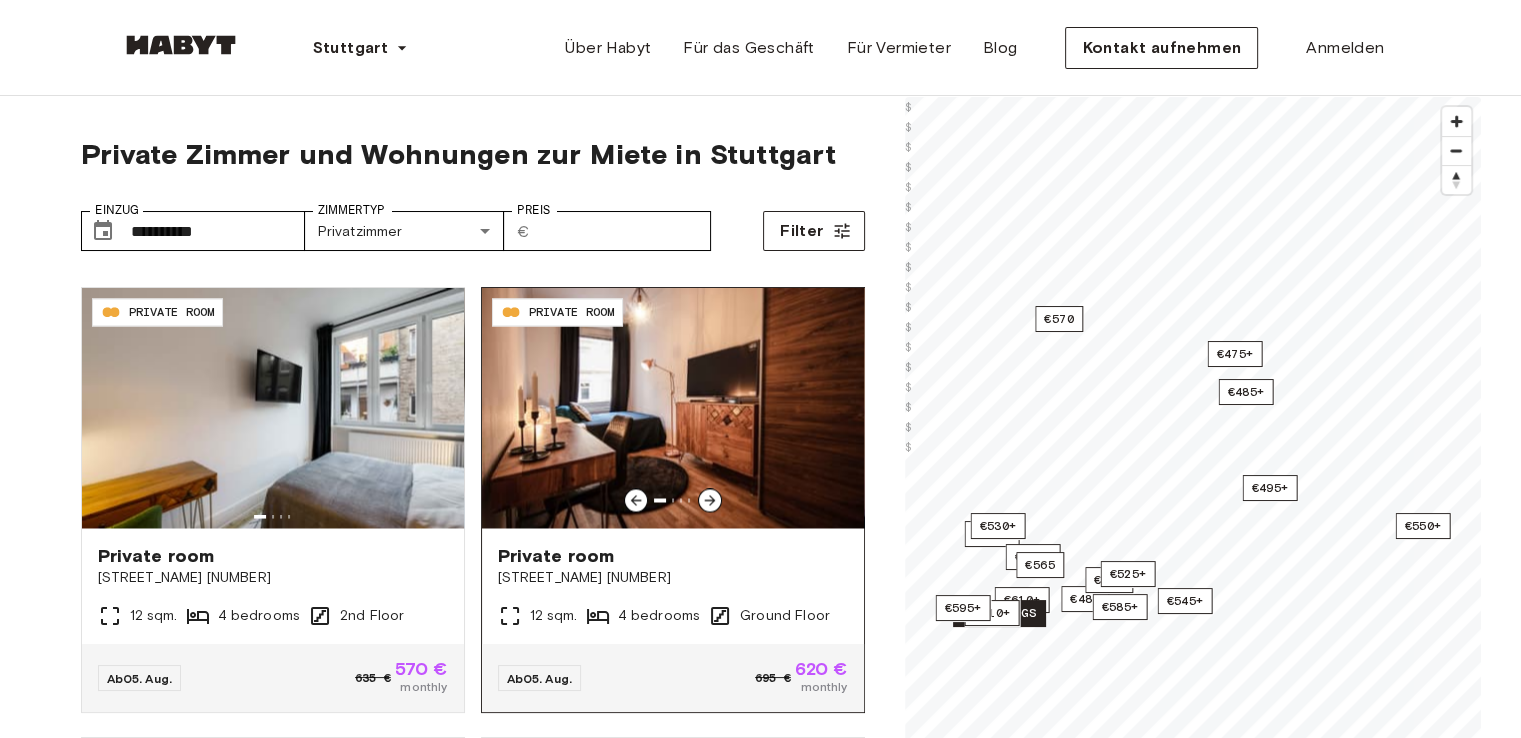 scroll, scrollTop: 3863, scrollLeft: 0, axis: vertical 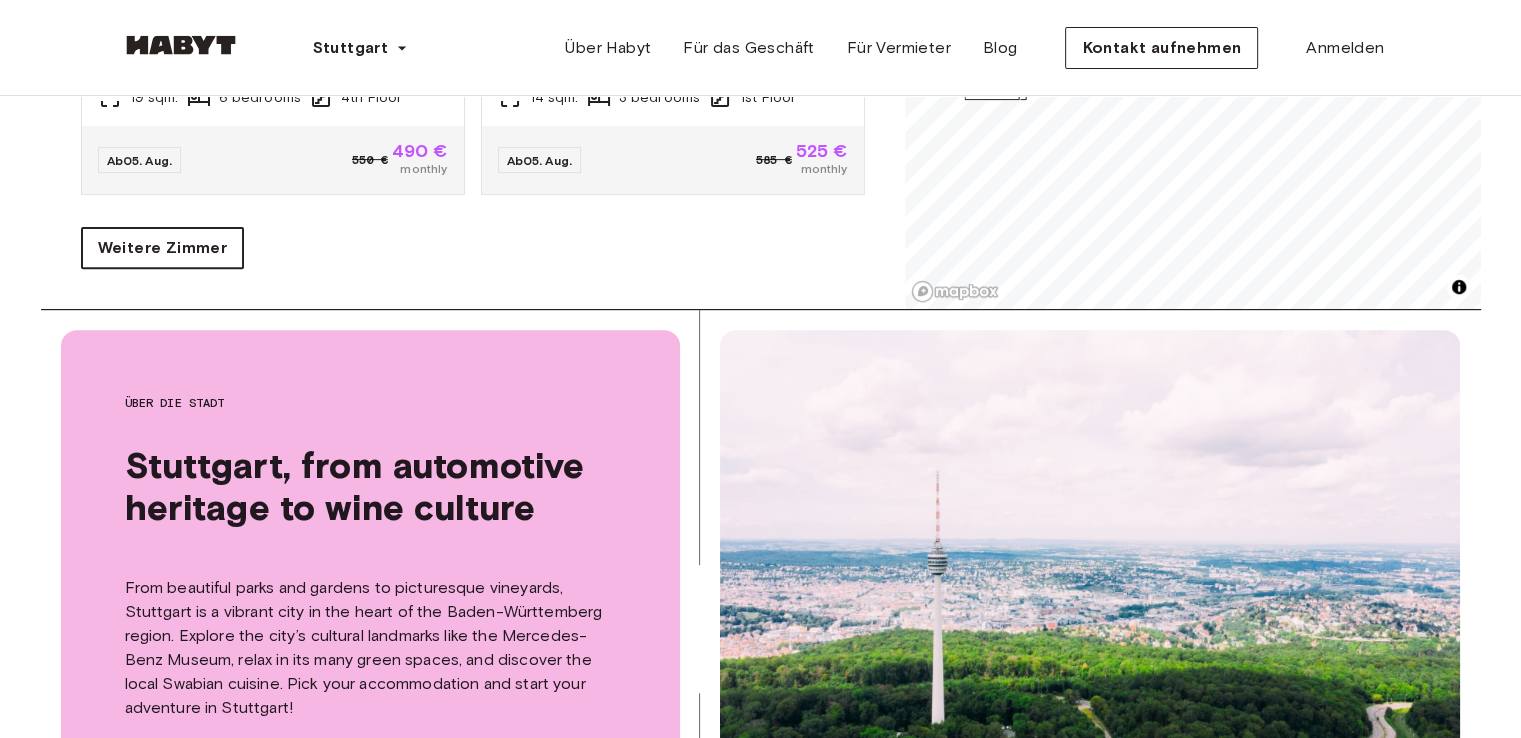 click on "DE-09-007-05M PRIVATE ROOM Private room [STREET_NAME] [NUMBER] 19 sqm. 6 bedrooms 2nd Floor Ab 05. Aug. 550 € 490 € monthly DE-09-012-002-01HF PRIVATE ROOM Private room [STREET_NAME] [NUMBER] 12 sqm. 3 bedrooms Ground Floor Ab 05. Aug. 580 € 520 € monthly DE-09-014-001-02HF PRIVATE ROOM Private room [STREET_NAME] [NUMBER] 15 sqm. 3 bedrooms 2nd Floor Ab 05. Aug. 615 € 550 € monthly DE-09-022-04M PRIVATE ROOM Private room [STREET_NAME] [NUMBER] 9 sqm. 4 bedrooms 2nd Floor Ab 05. Aug. 530 € 475 € monthly DE-09-001-002-03HF PRIVATE ROOM Private room [STREET_NAME] [NUMBER] 11 sqm. 4 bedrooms 2nd Floor Ab 05. Aug. 620 € 555 € monthly DE-09-006-05M PRIVATE ROOM Private room [STREET_NAME] [NUMBER] 16 sqm. 5 bedrooms 1st Floor Ab 05. Aug. 545 € 485 € monthly DE-09-008-01M PRIVATE ROOM Private room [STREET_NAME] [NUMBER] 19.5 sqm. 4 bedrooms 3rd Floor Ab 05. Aug. 550 € 490 € monthly DE-09-012-001-01HF PRIVATE ROOM Private room [STREET_NAME] [NUMBER] 19 sqm. 3 bedrooms 1st Floor Ab" at bounding box center (473, -60) 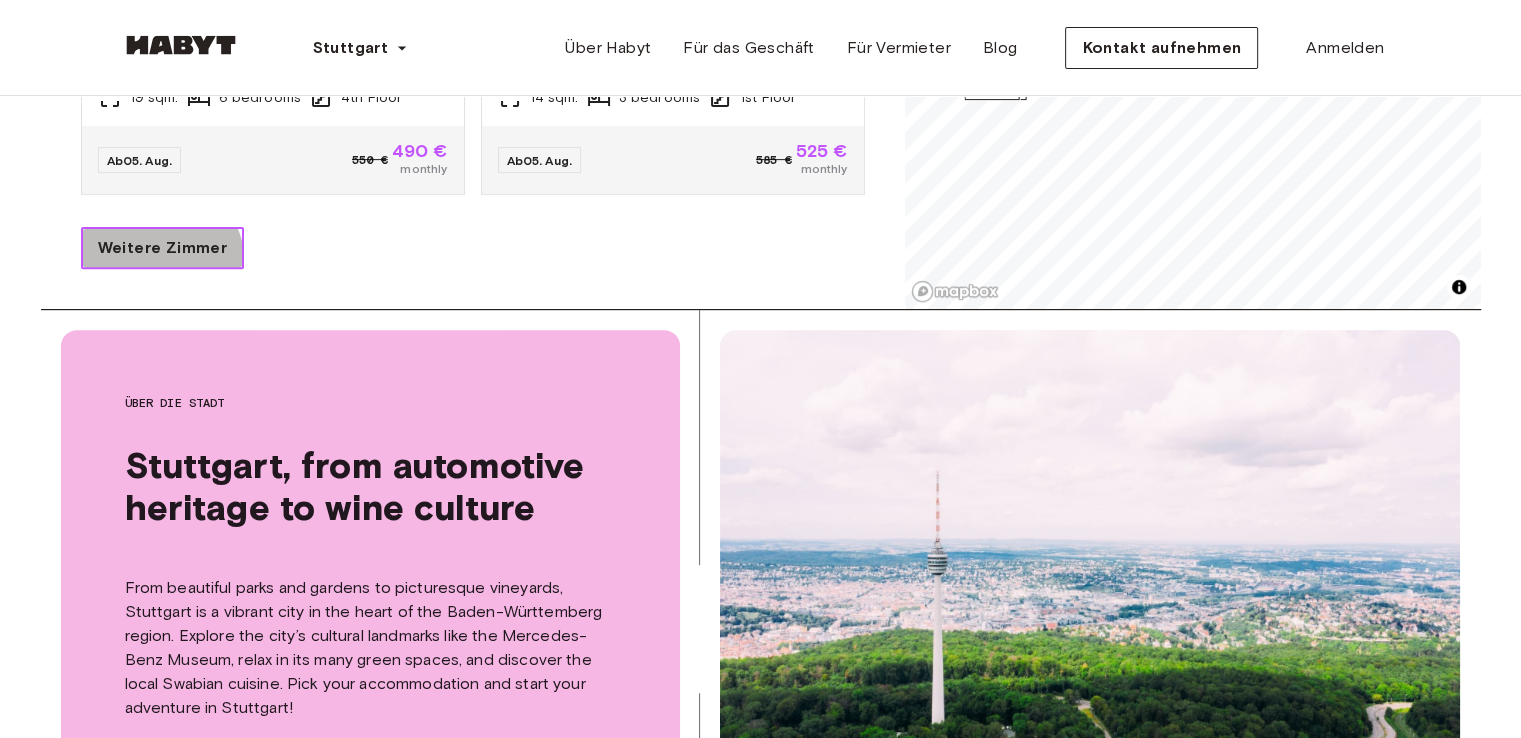 click on "Weitere Zimmer" at bounding box center [163, 248] 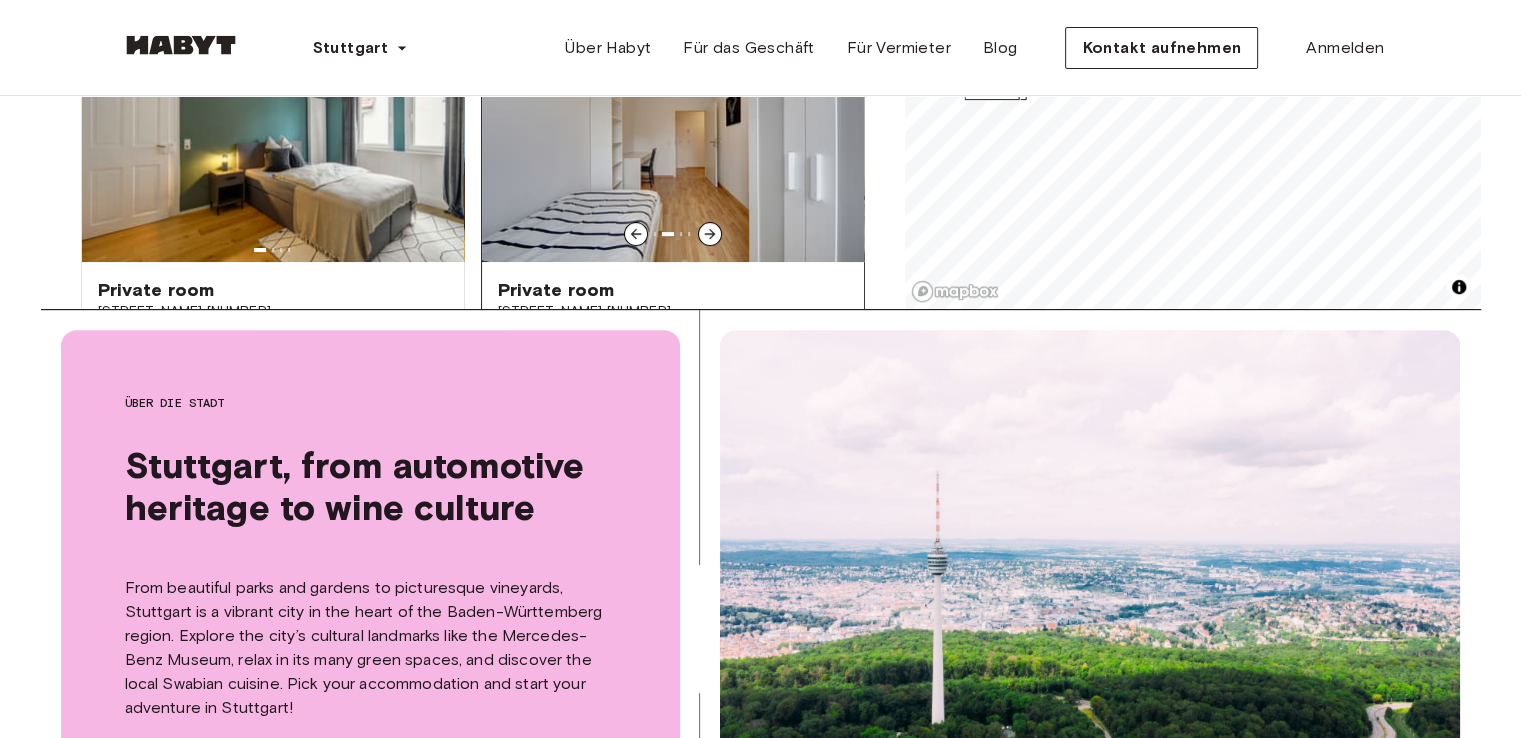 scroll, scrollTop: 0, scrollLeft: 0, axis: both 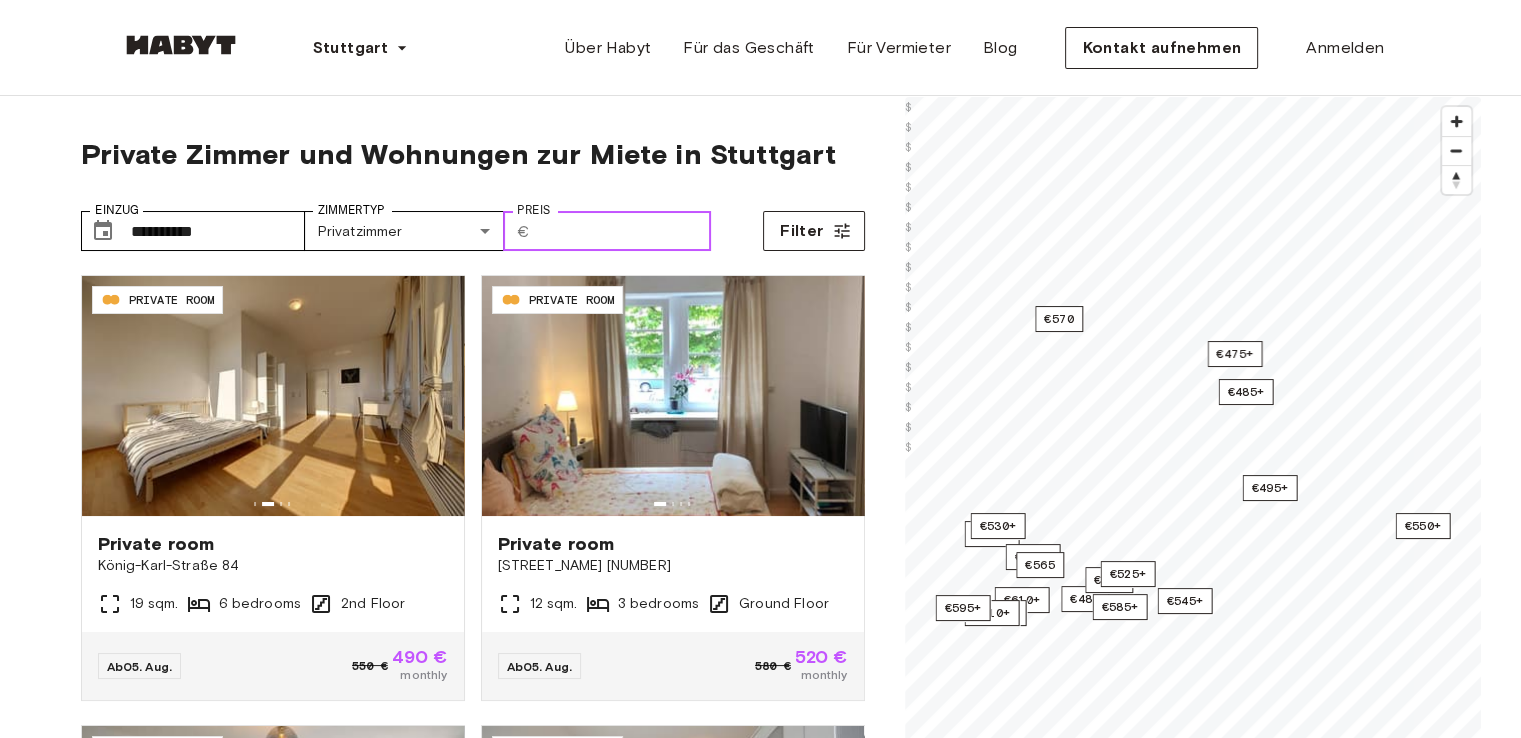 click on "Preis" at bounding box center (624, 231) 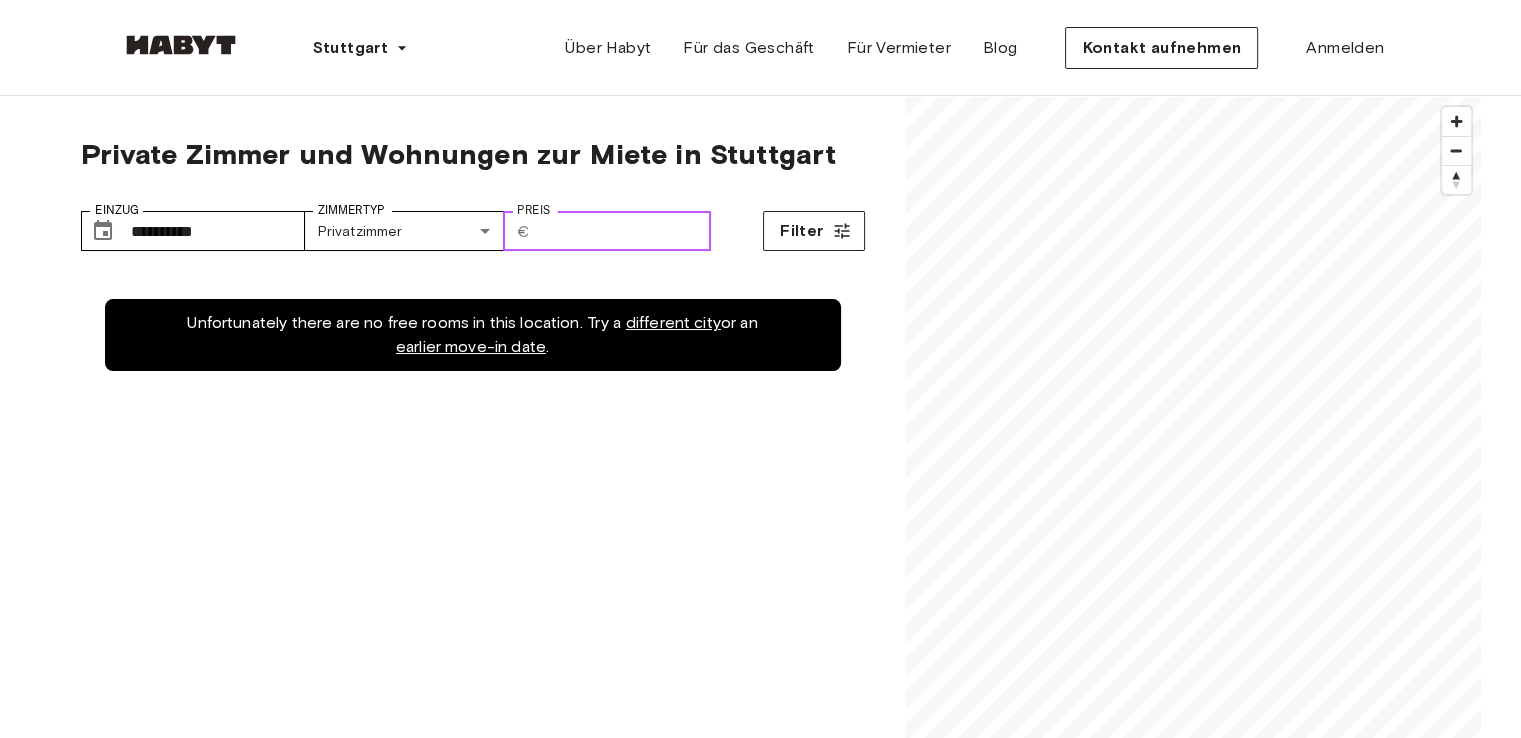 type on "***" 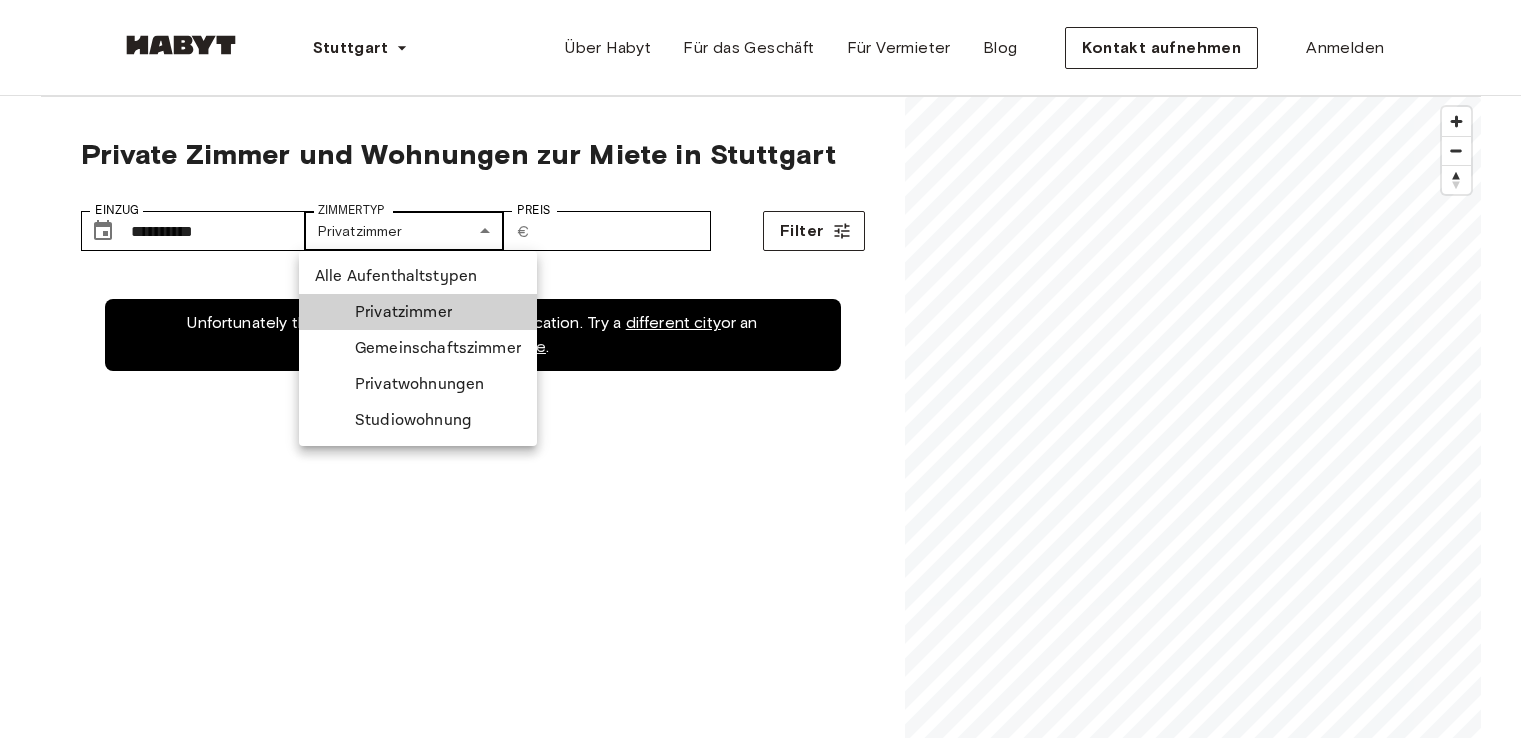 click on "**********" at bounding box center (768, 2441) 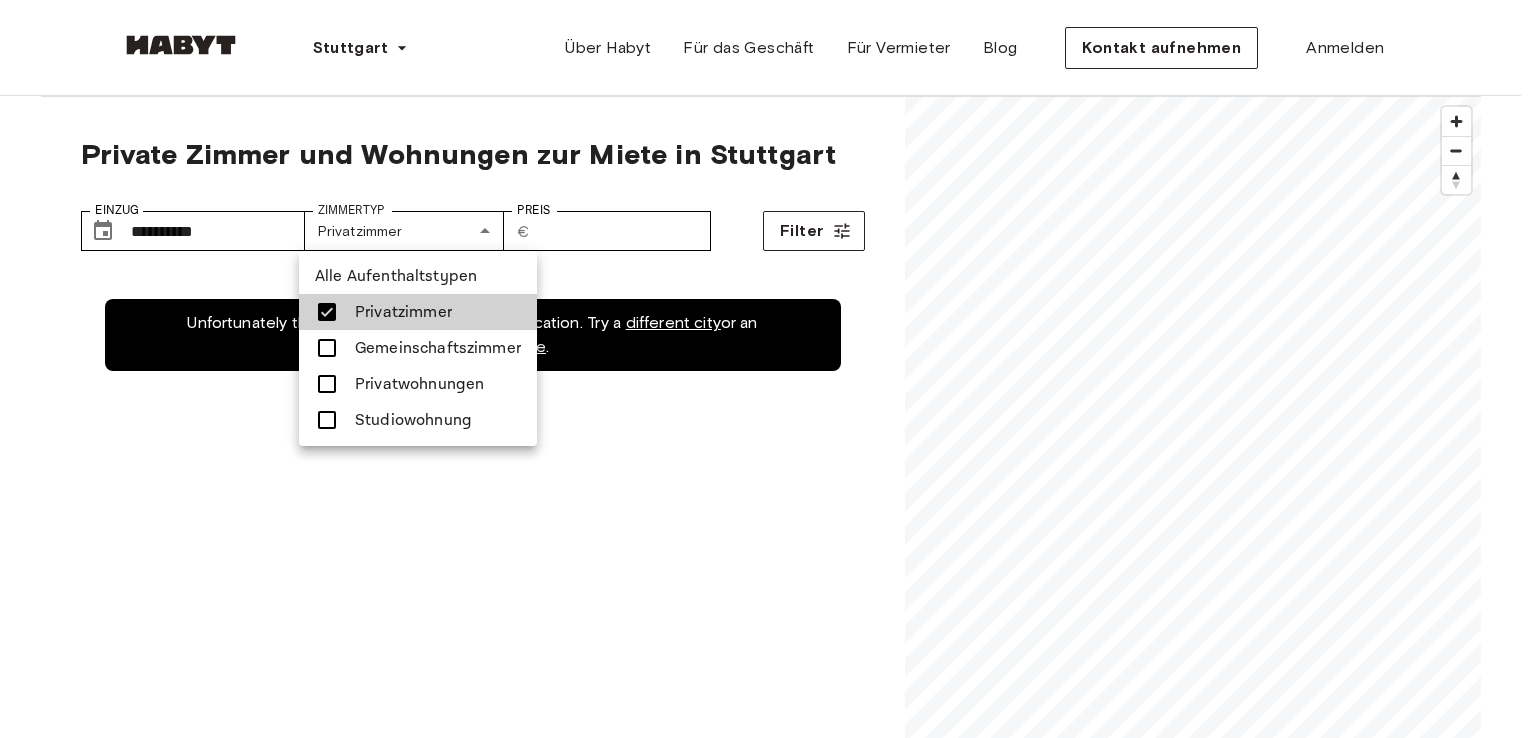 click at bounding box center (768, 369) 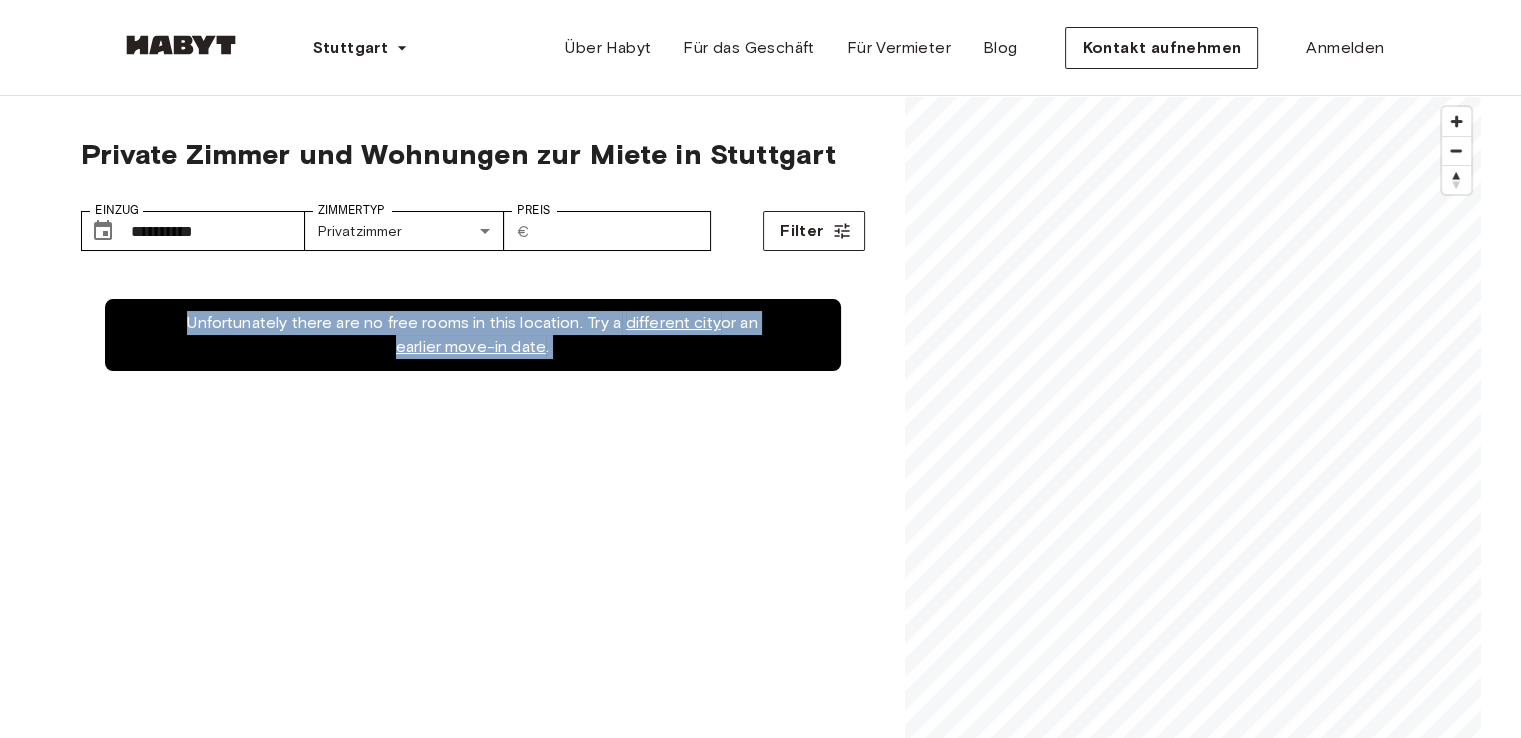 drag, startPoint x: 399, startPoint y: 507, endPoint x: 840, endPoint y: 183, distance: 547.2266 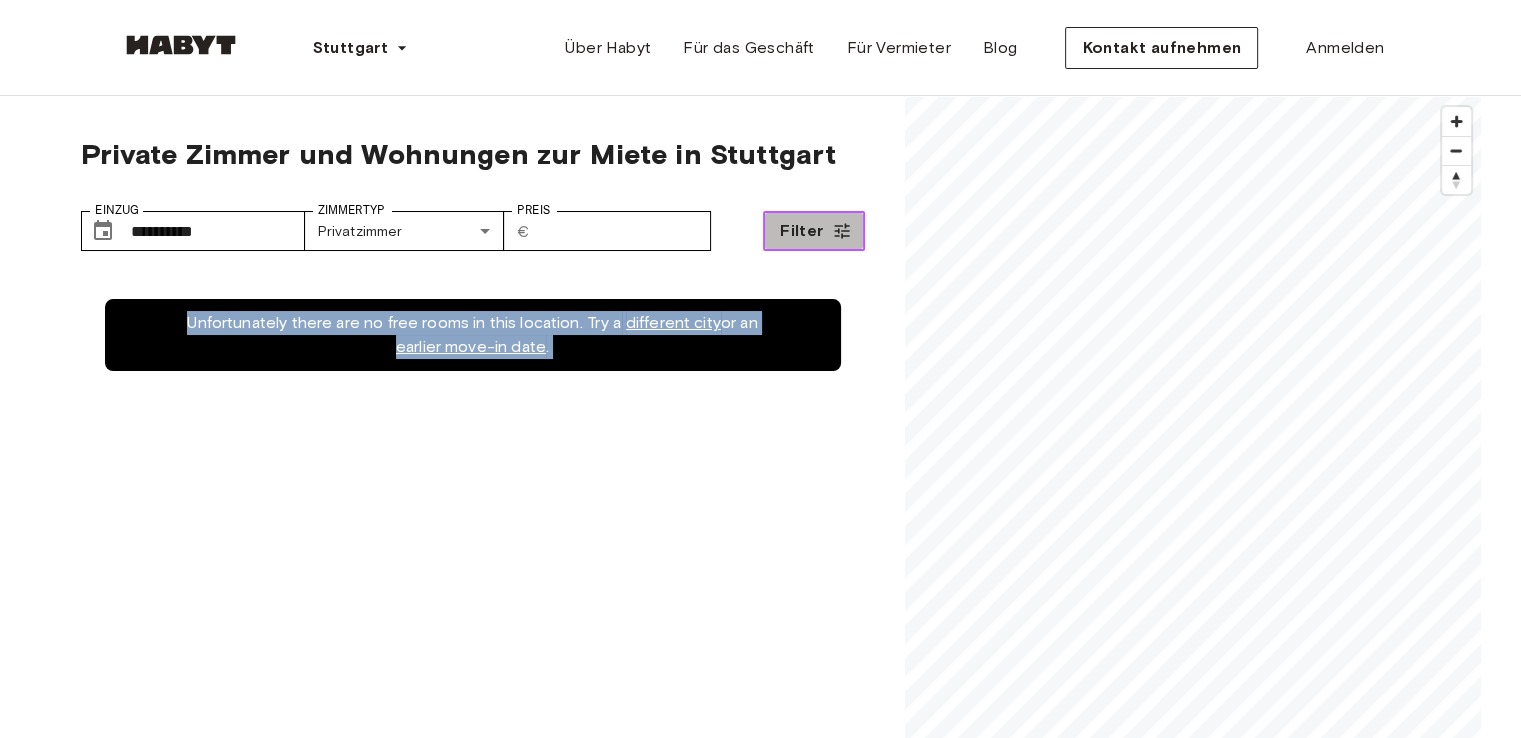 click on "Filter" at bounding box center [813, 231] 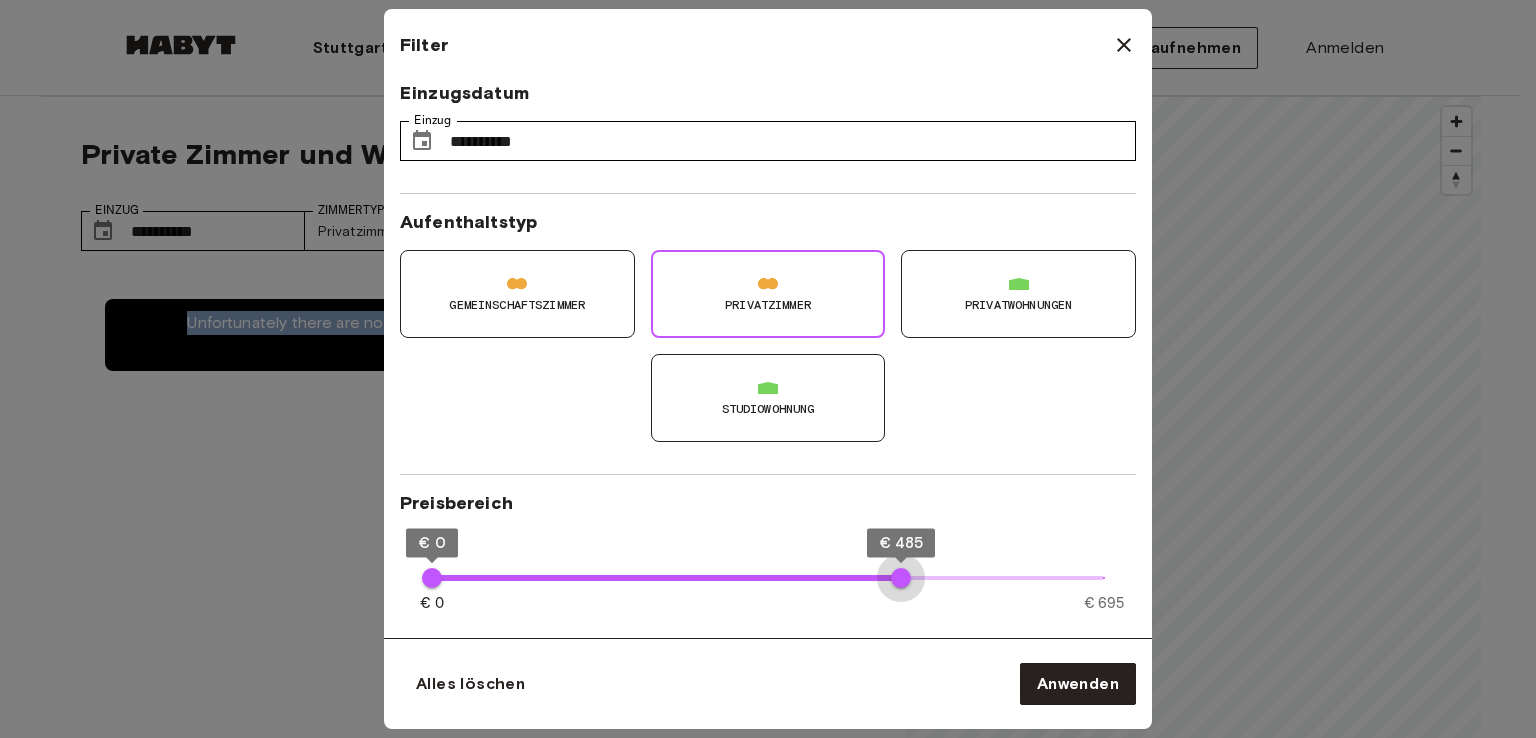 type on "***" 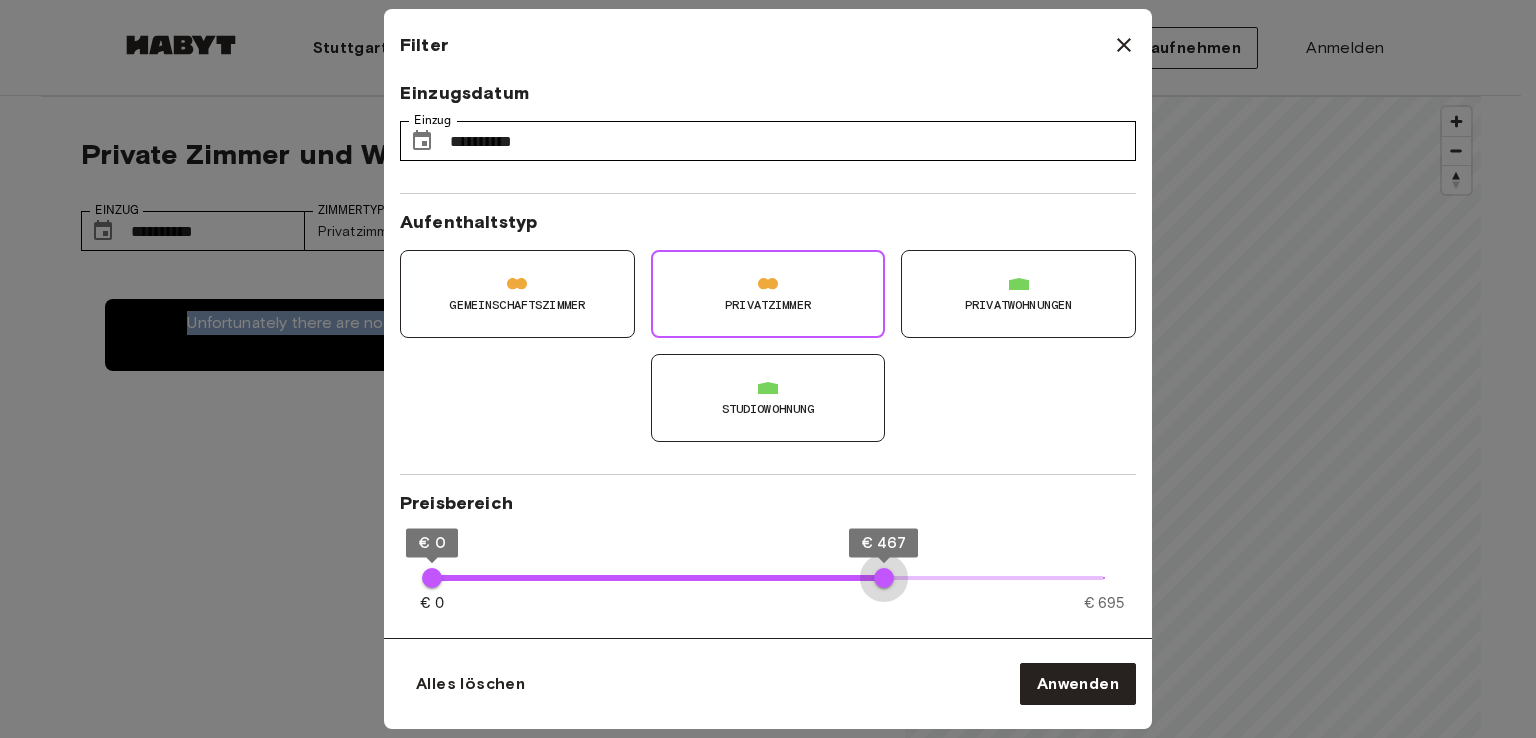 drag, startPoint x: 860, startPoint y: 569, endPoint x: 884, endPoint y: 572, distance: 24.186773 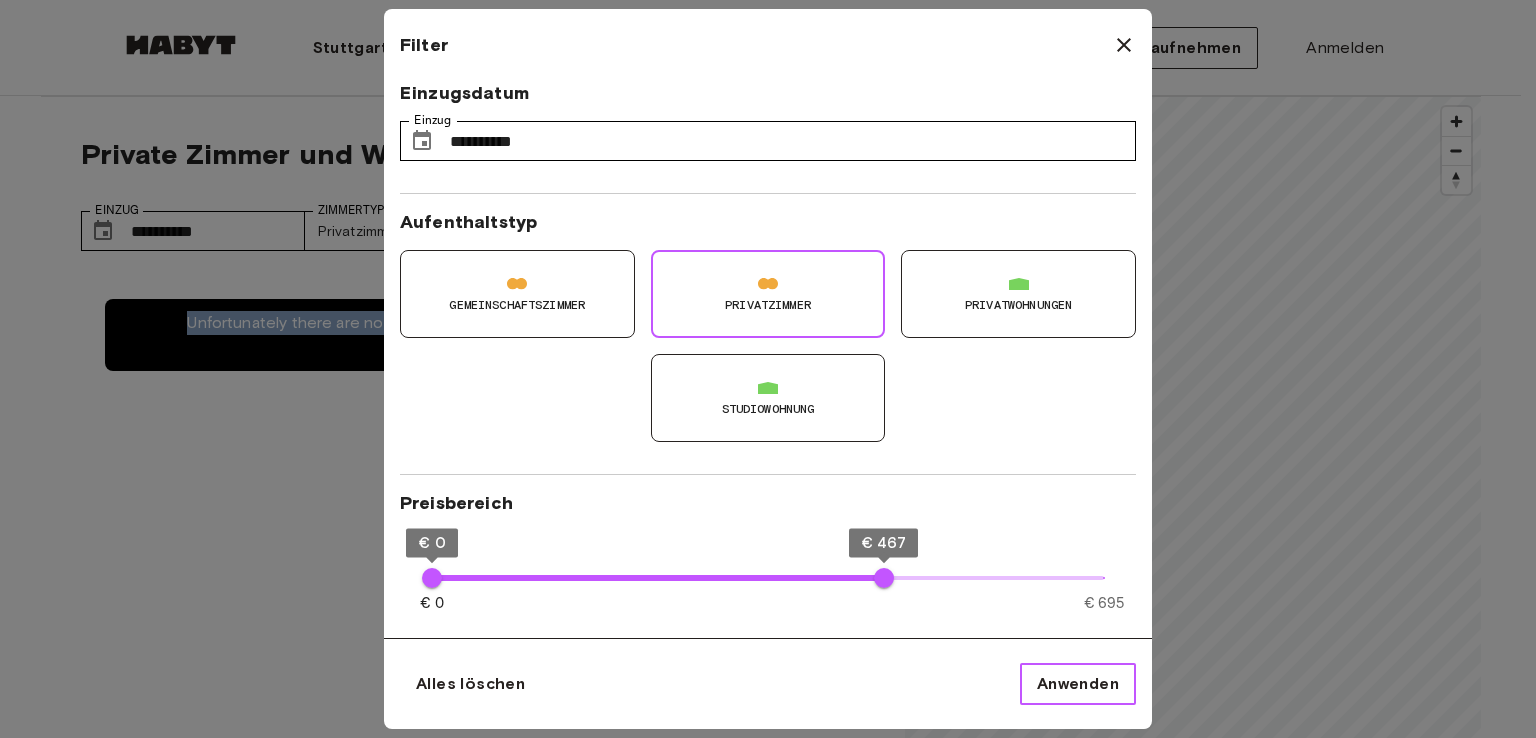 click on "Anwenden" at bounding box center [1078, 684] 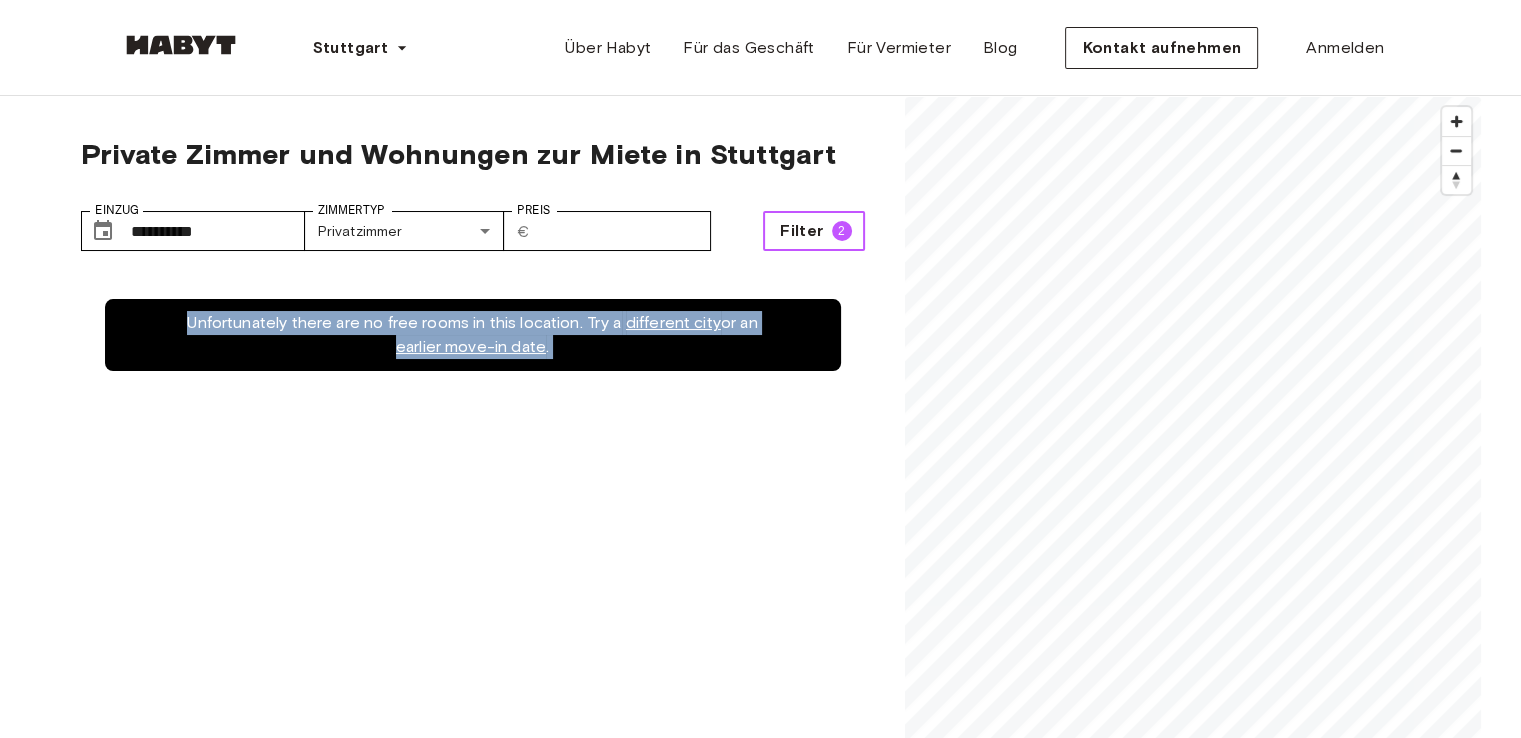 type 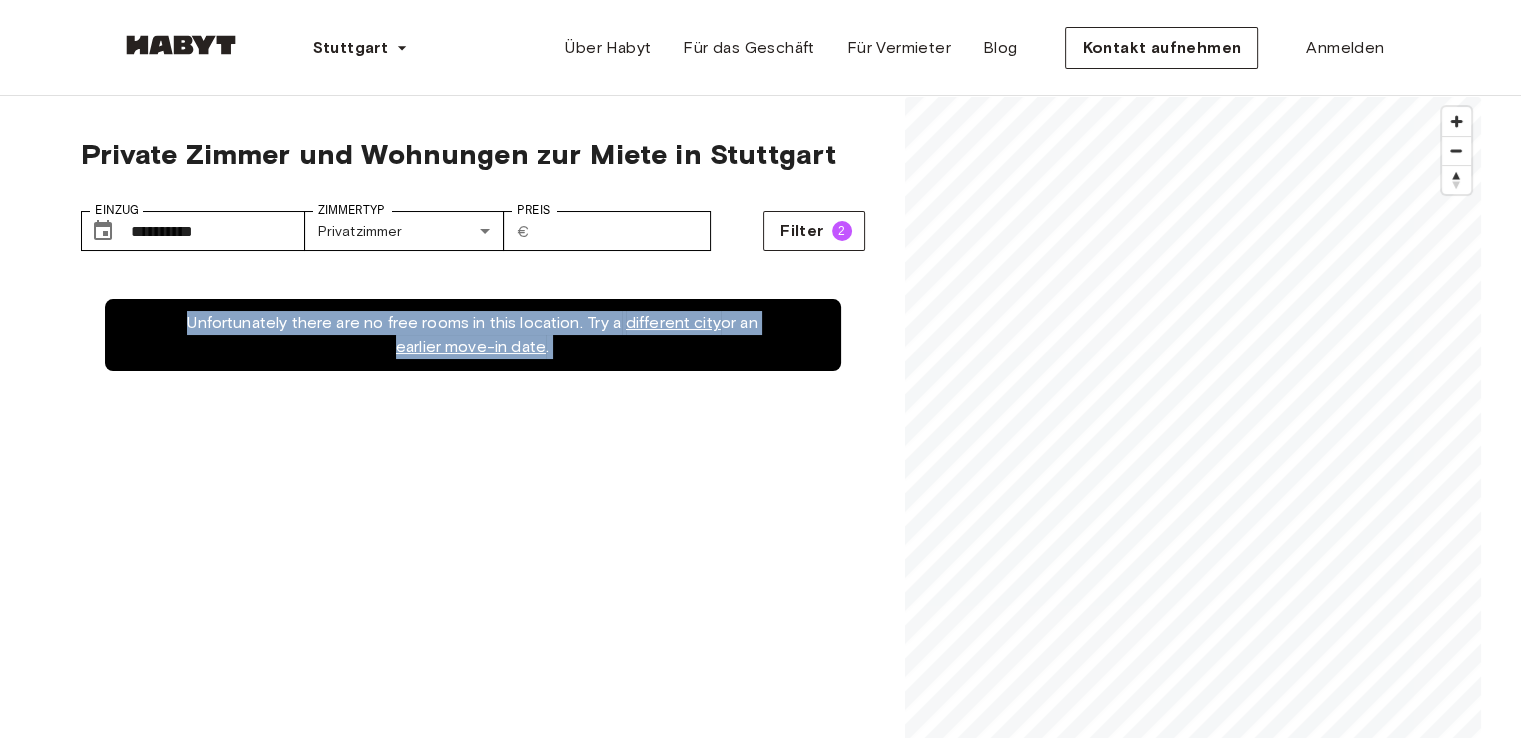click on "Unfortunately there are no free rooms in this location. Try a   different city  or an   earlier move-in date ." at bounding box center [473, 644] 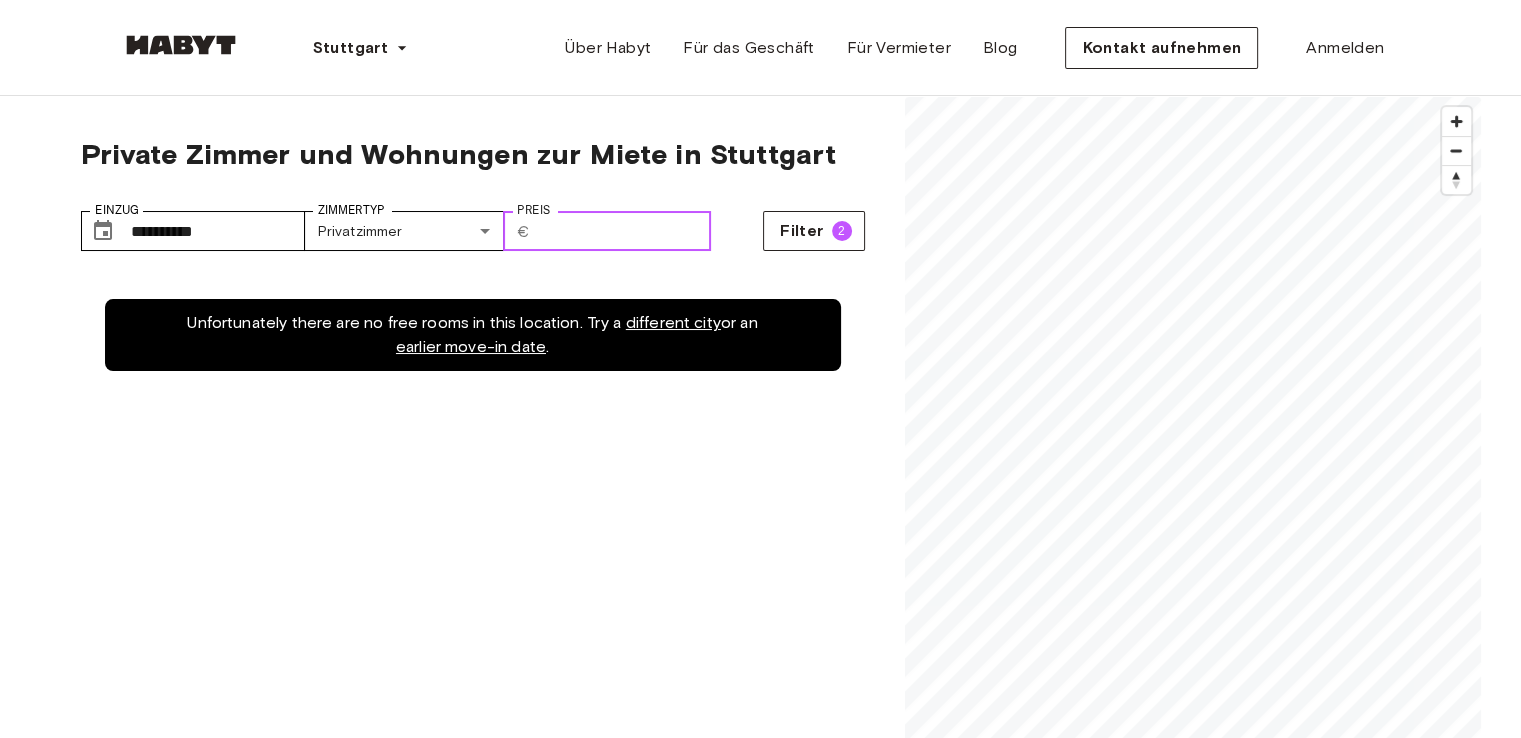 click on "***" at bounding box center (624, 231) 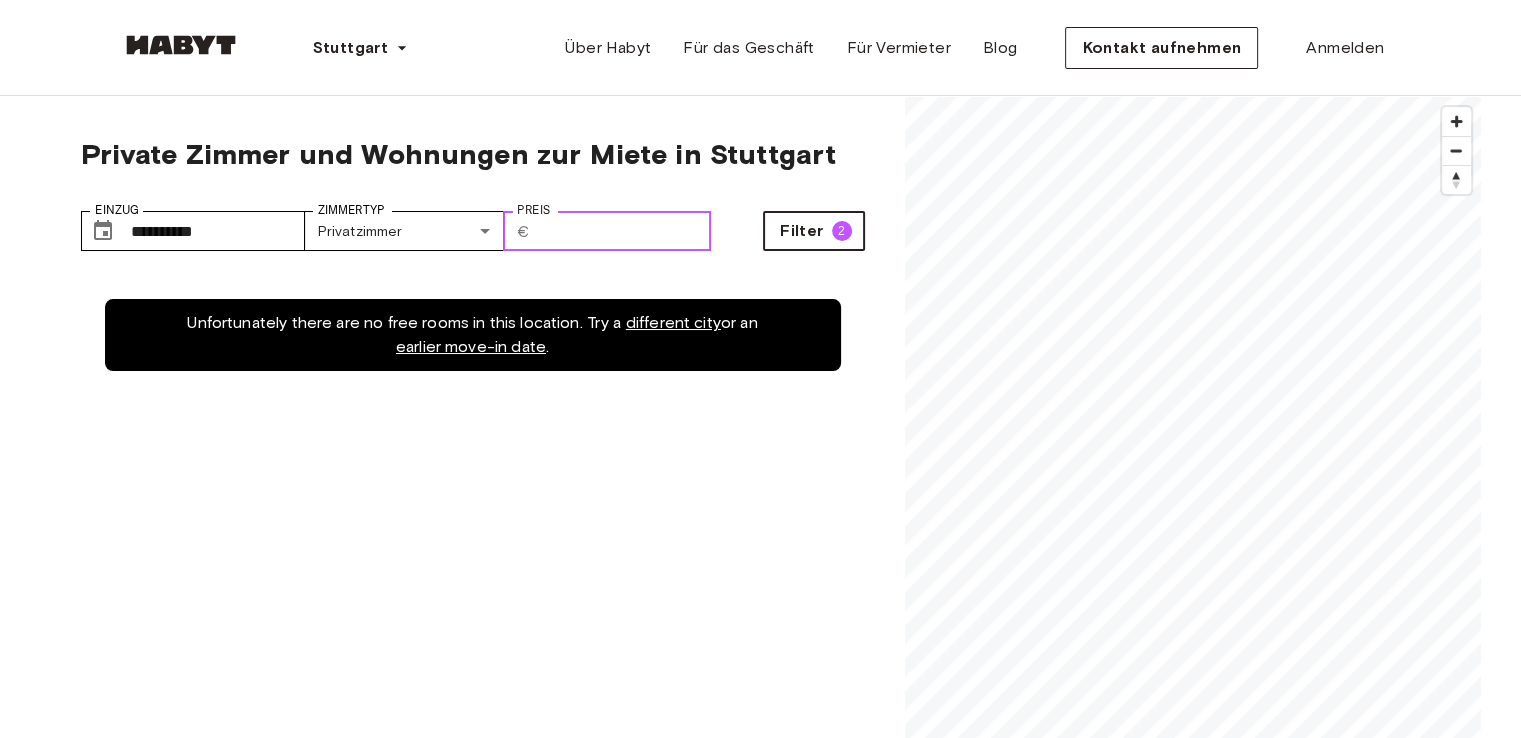 type on "***" 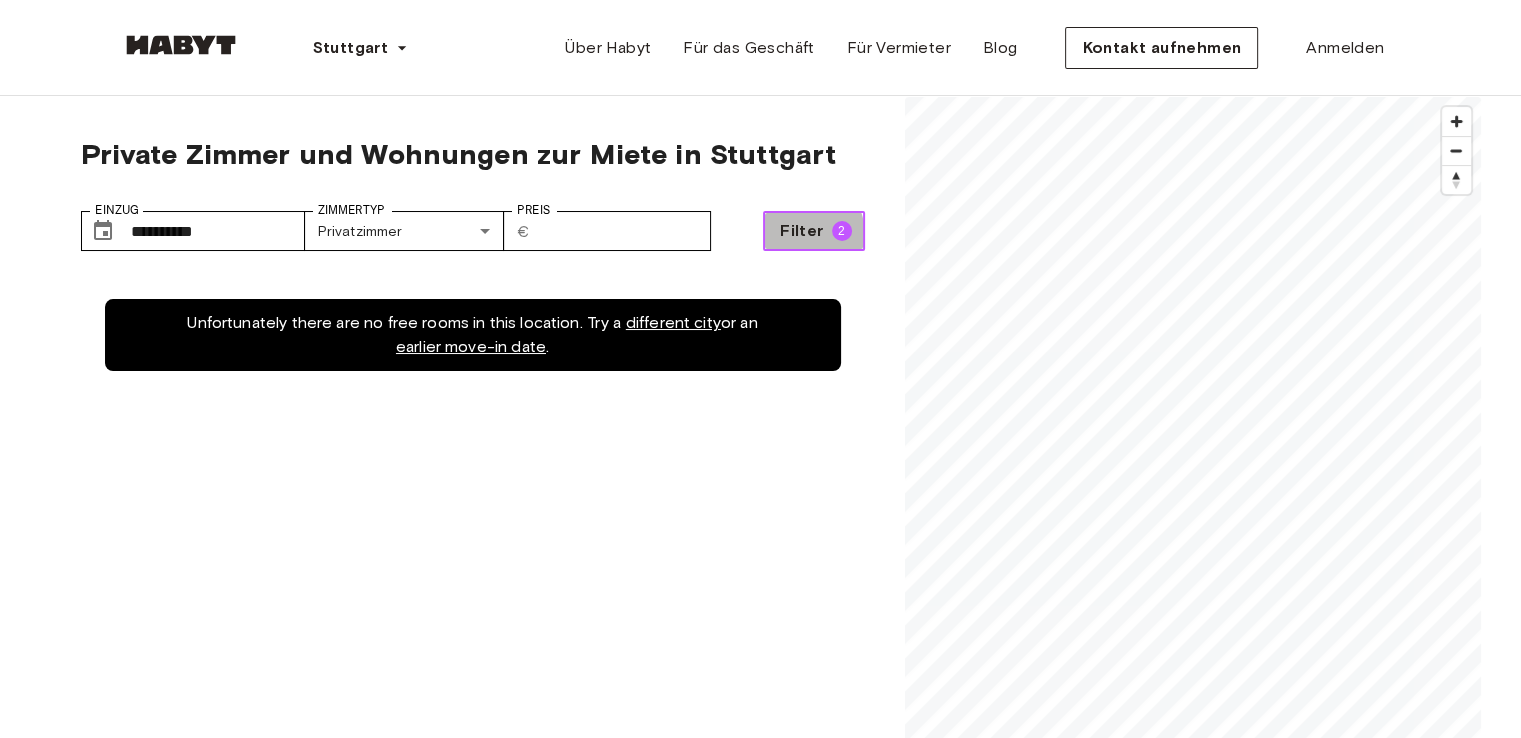 click on "Filter" at bounding box center (801, 231) 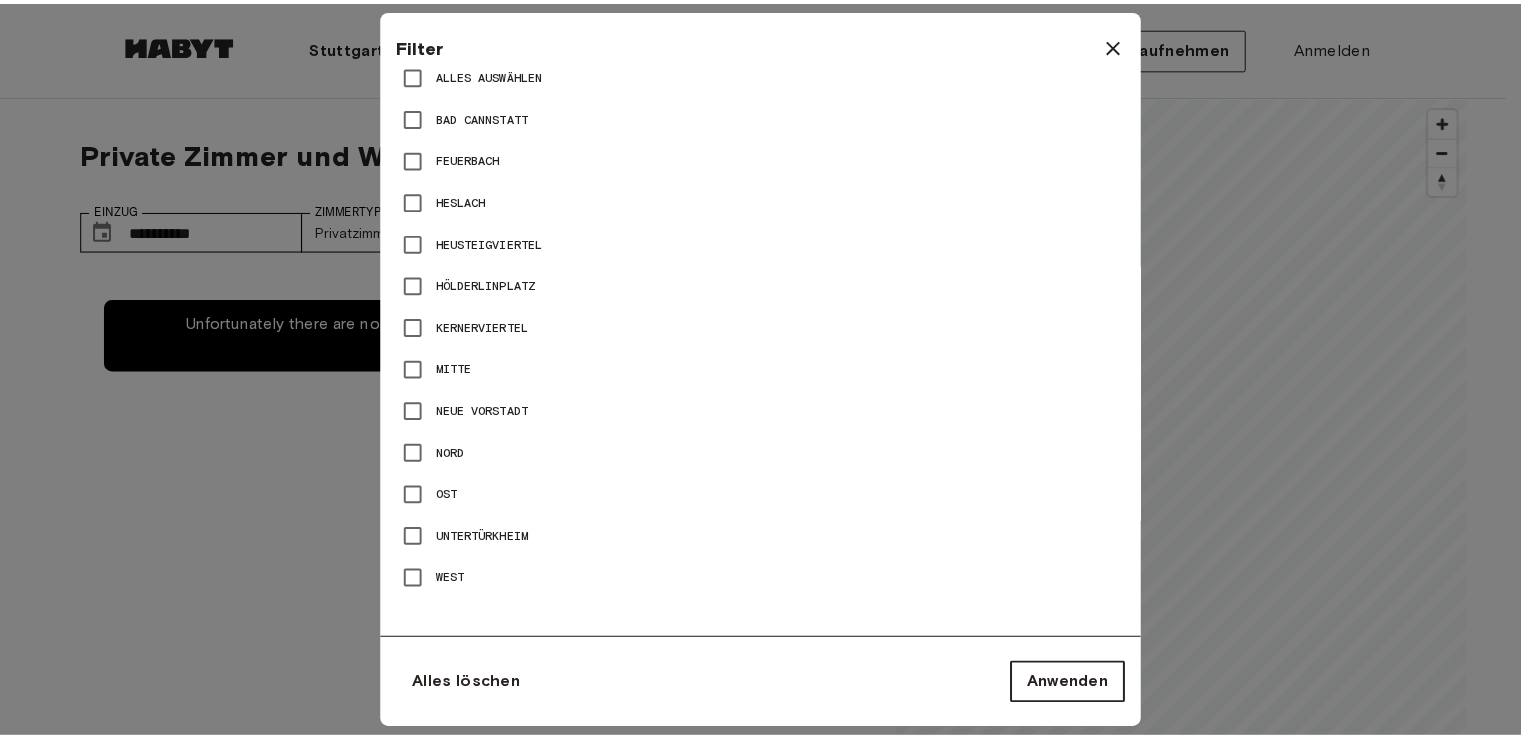 scroll, scrollTop: 969, scrollLeft: 0, axis: vertical 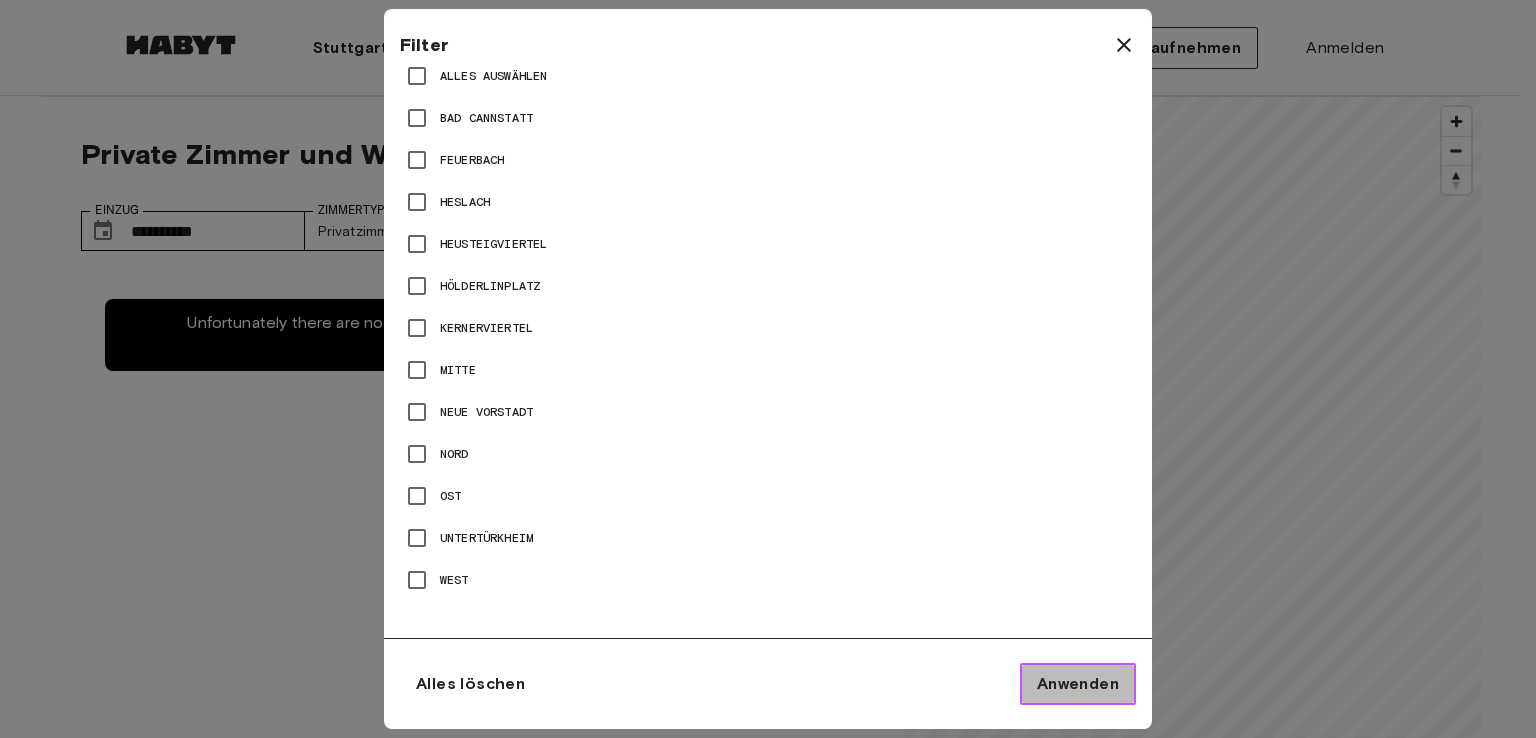 click on "Anwenden" at bounding box center (1078, 684) 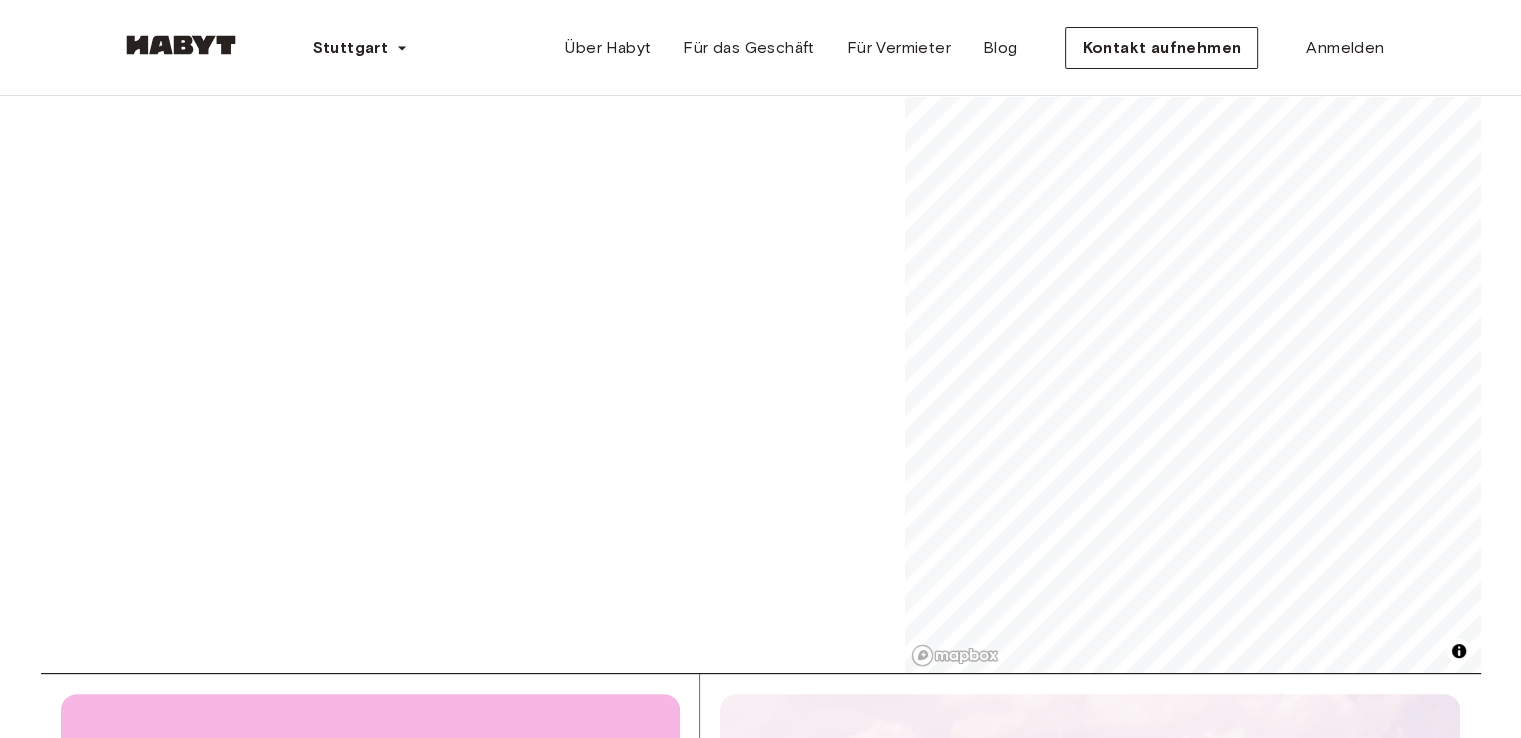 scroll, scrollTop: 304, scrollLeft: 0, axis: vertical 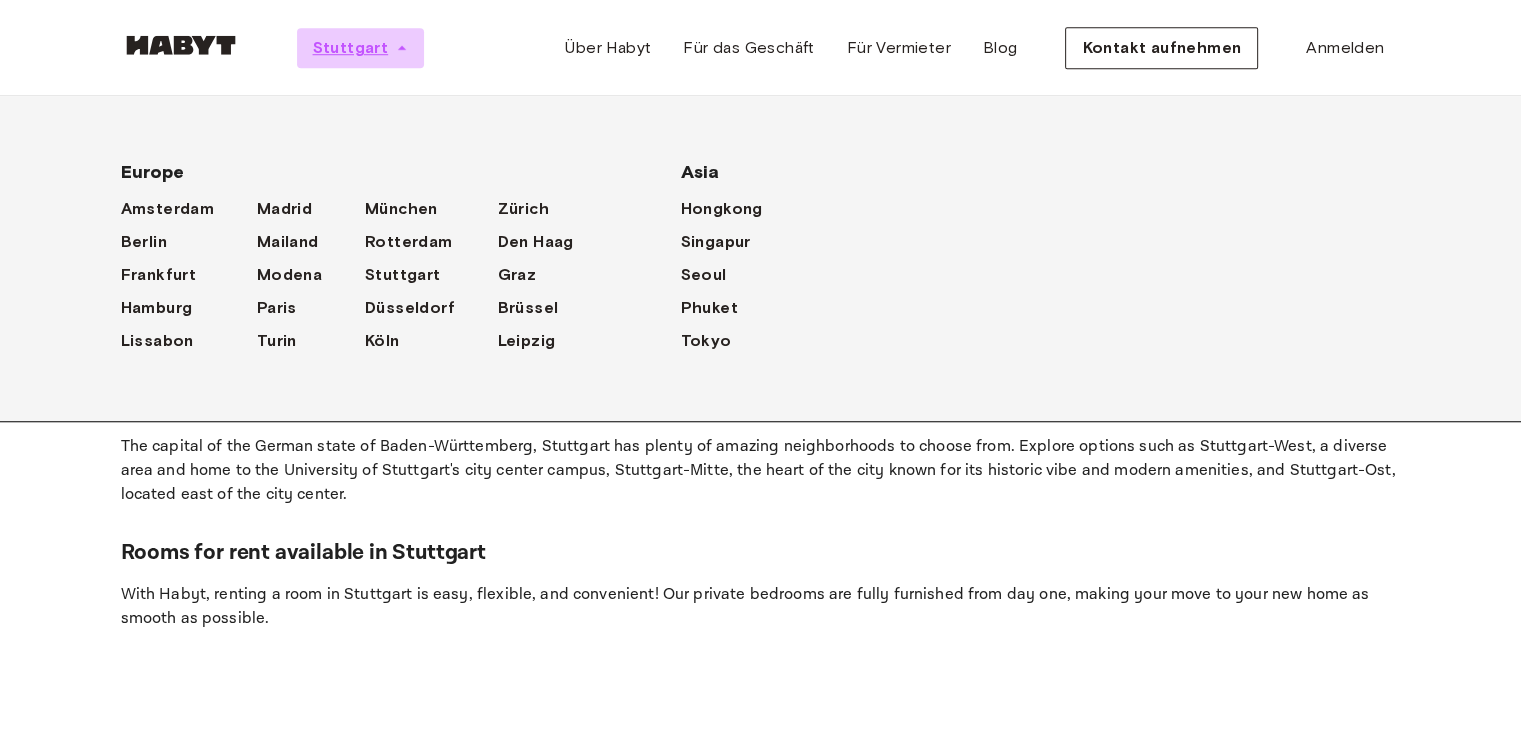 click on "Stuttgart" at bounding box center (351, 48) 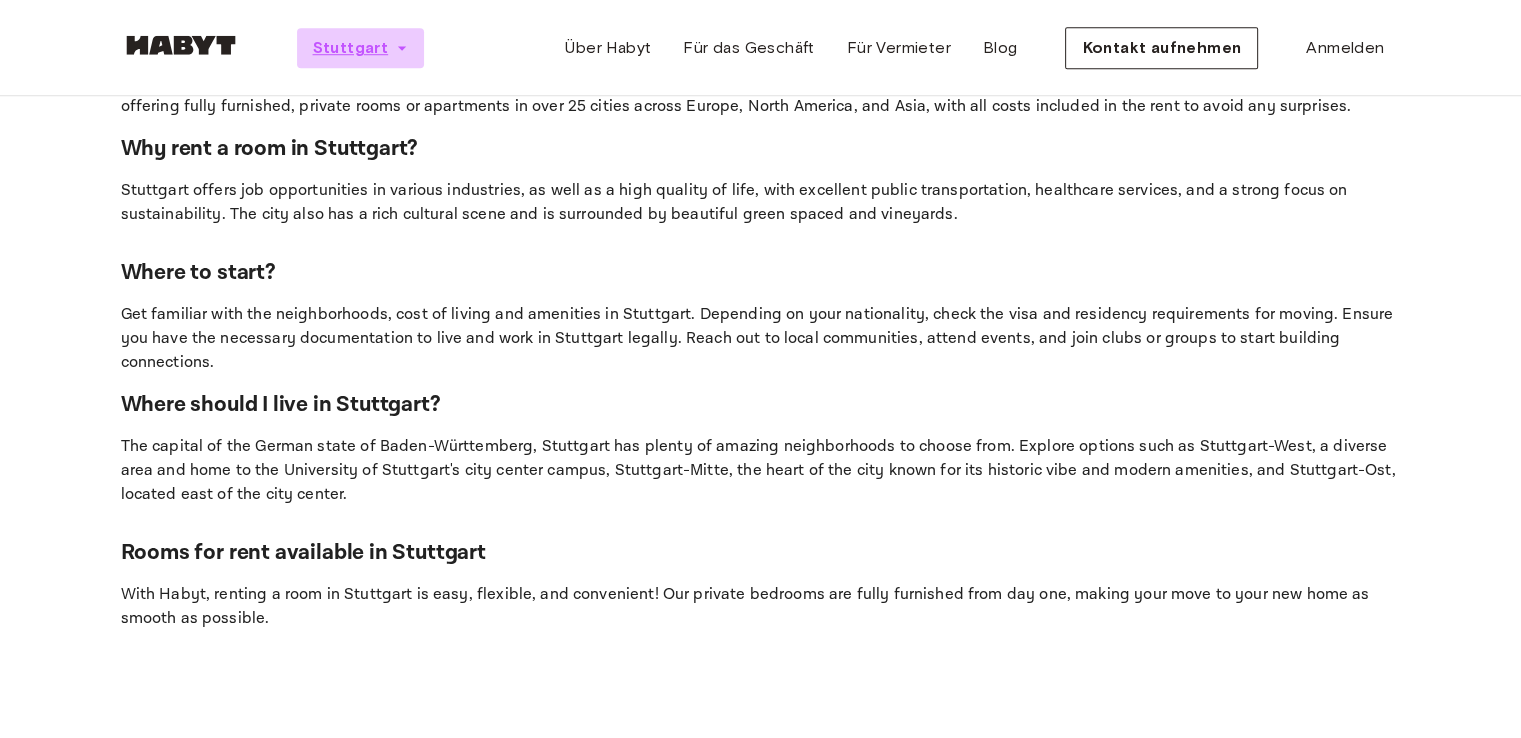click on "Stuttgart" at bounding box center (351, 48) 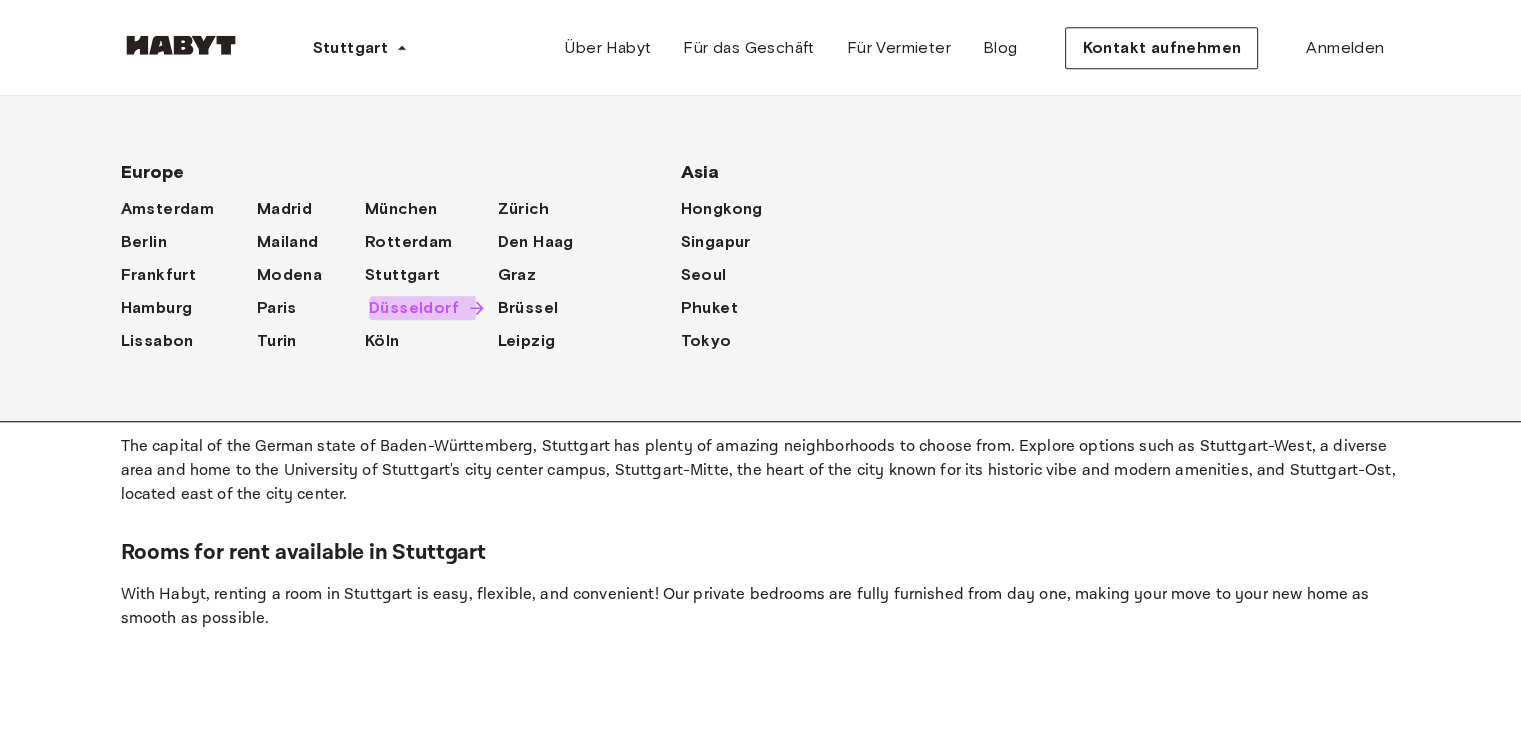 click on "Düsseldorf" at bounding box center (414, 308) 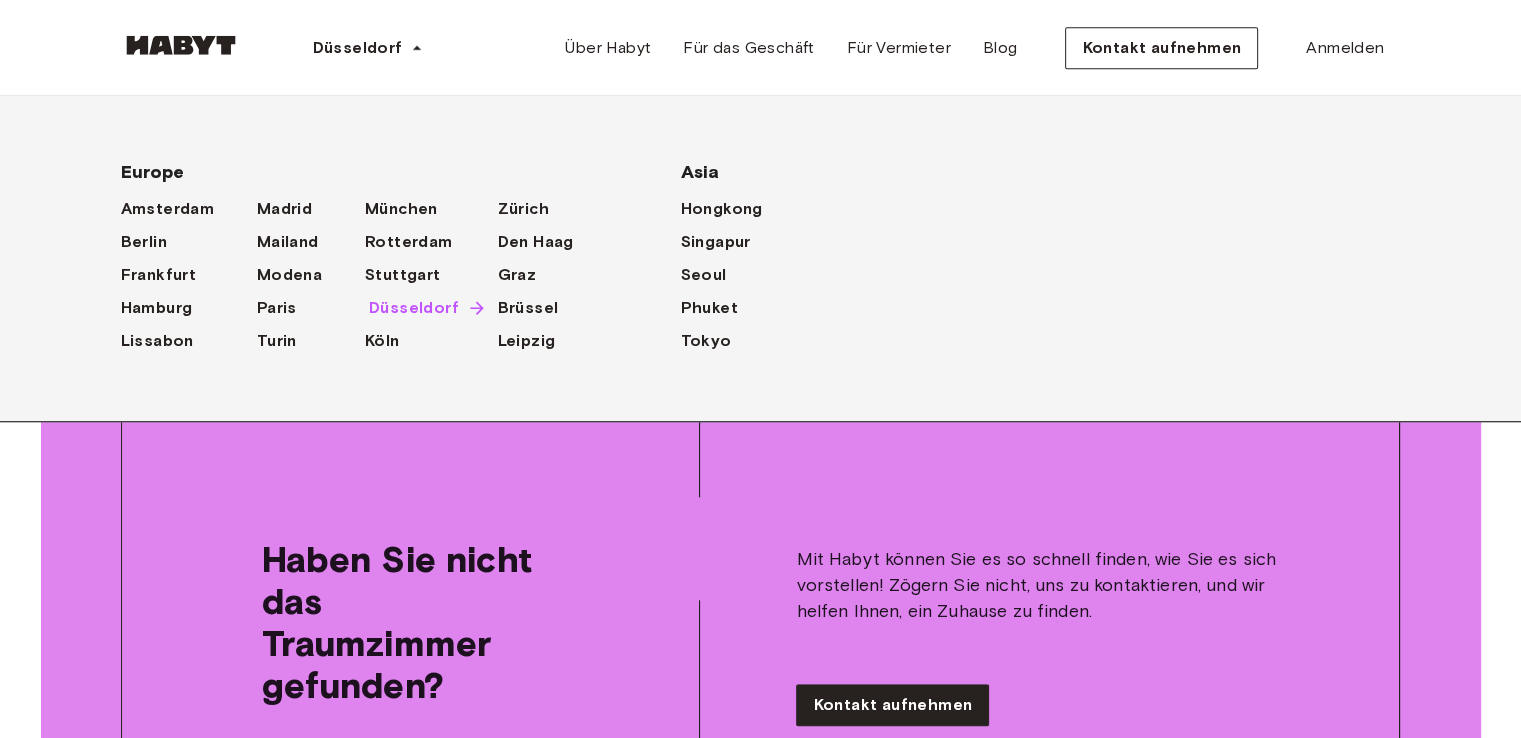 scroll, scrollTop: 0, scrollLeft: 0, axis: both 